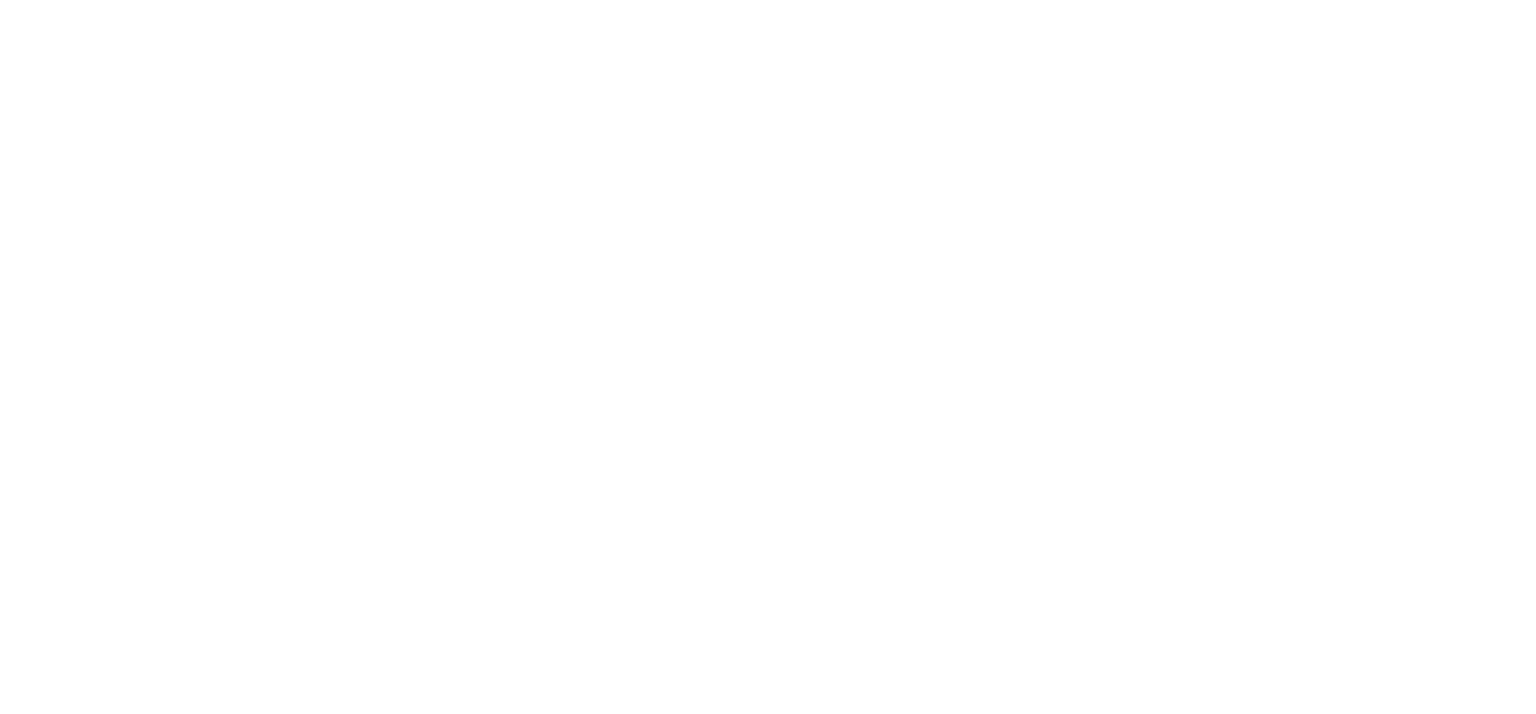 scroll, scrollTop: 0, scrollLeft: 0, axis: both 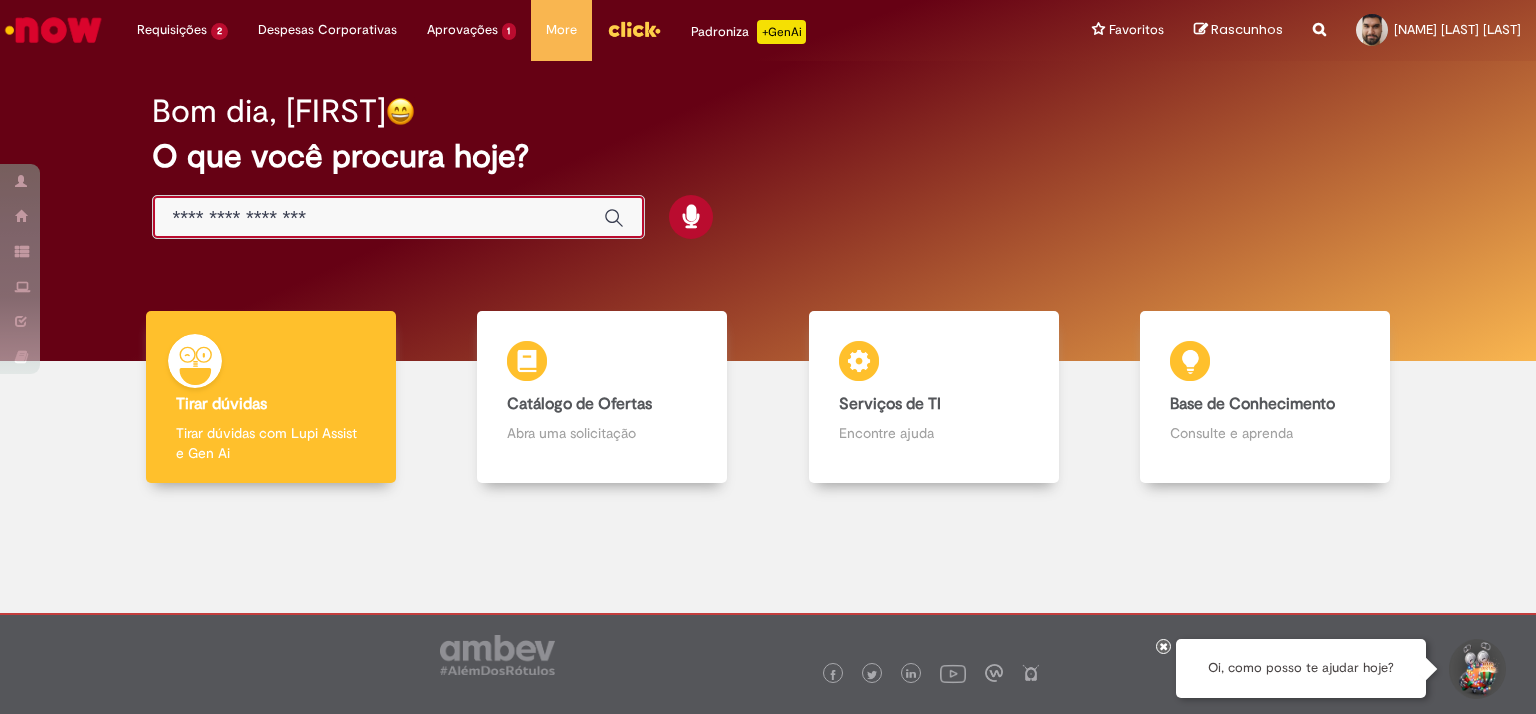 click at bounding box center (378, 218) 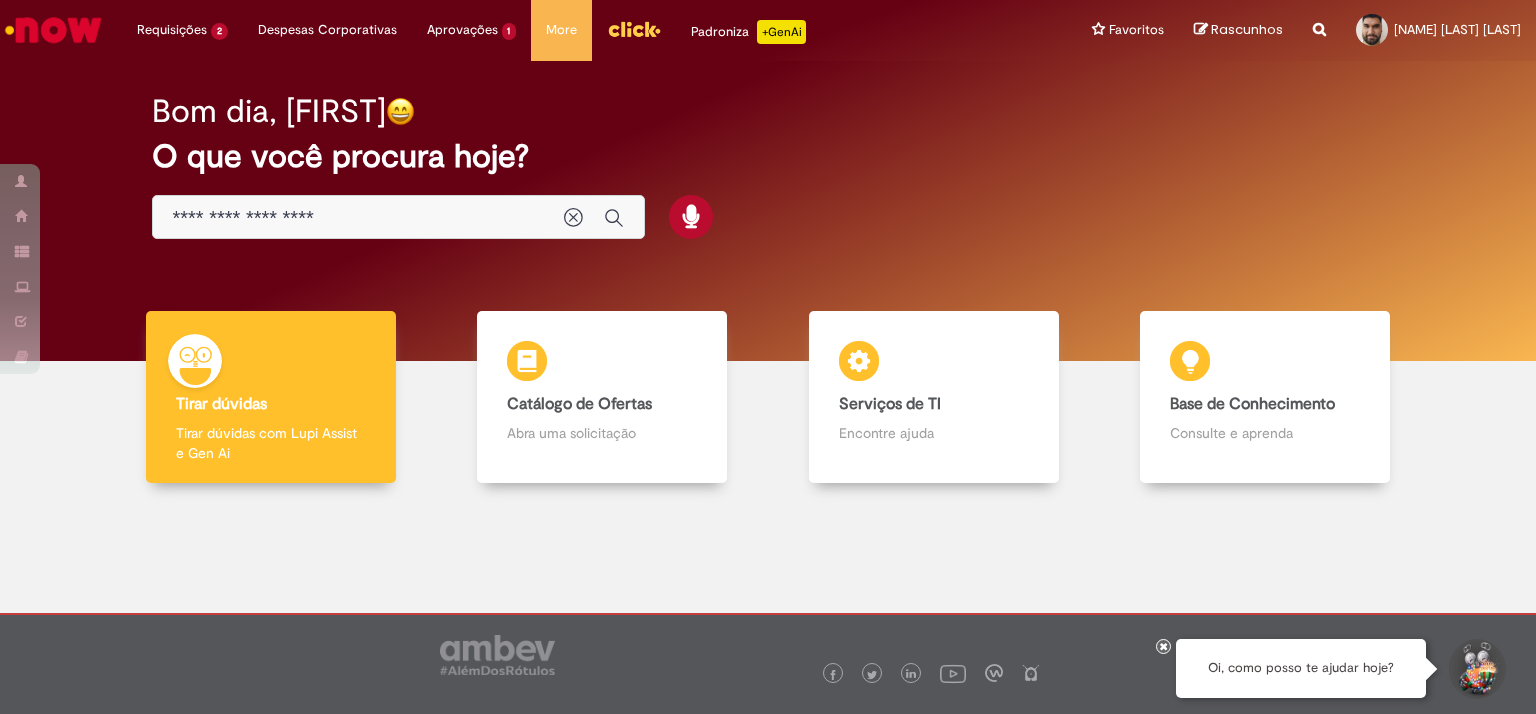 type on "**********" 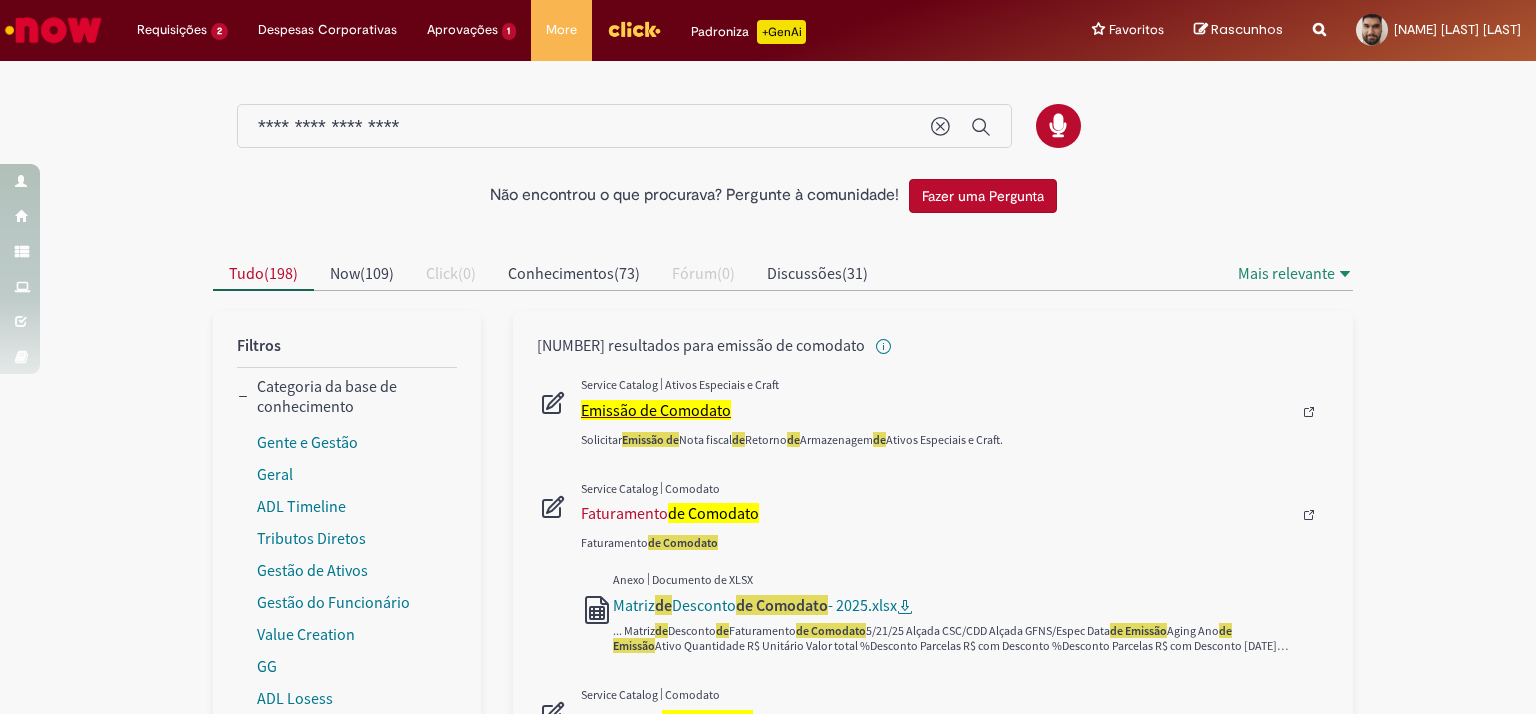click on "Emissão de Comodato" at bounding box center (656, 410) 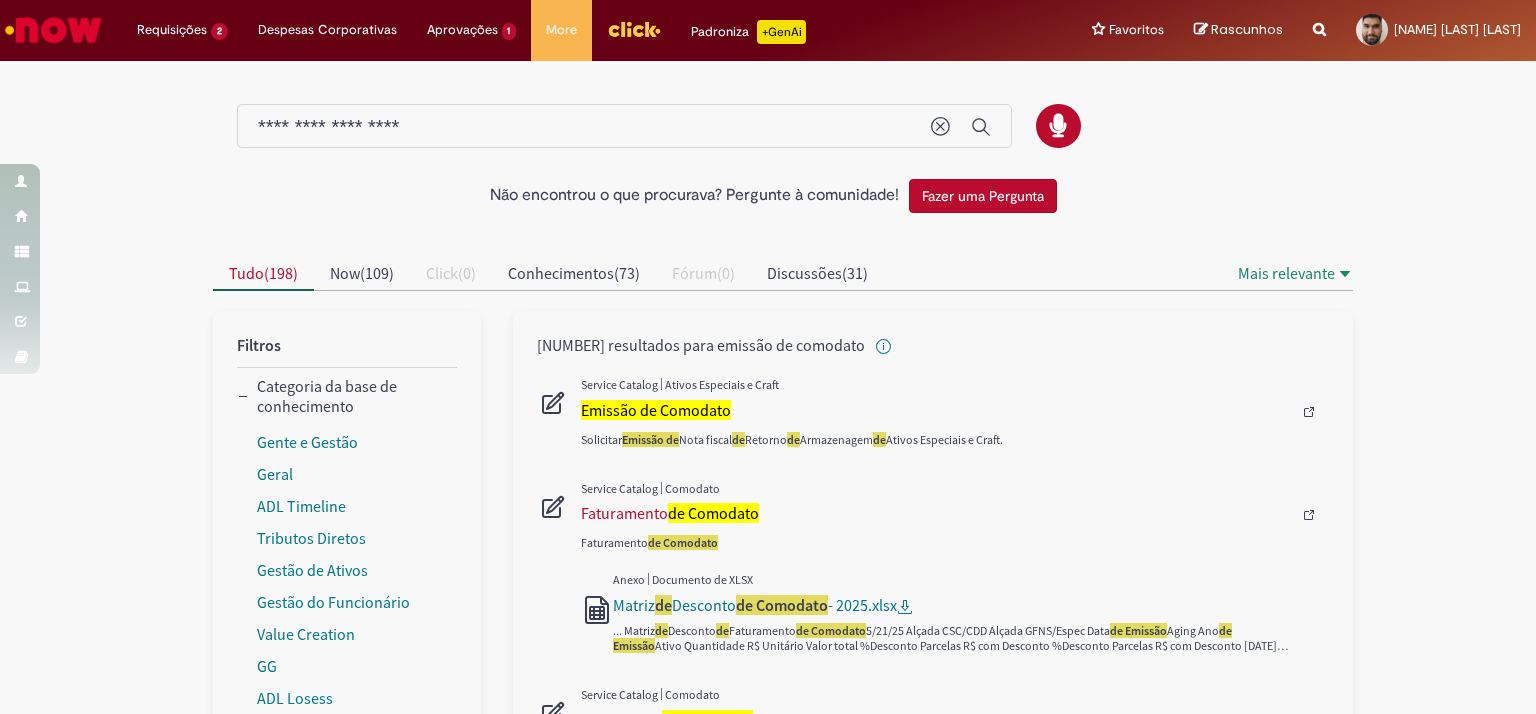 type 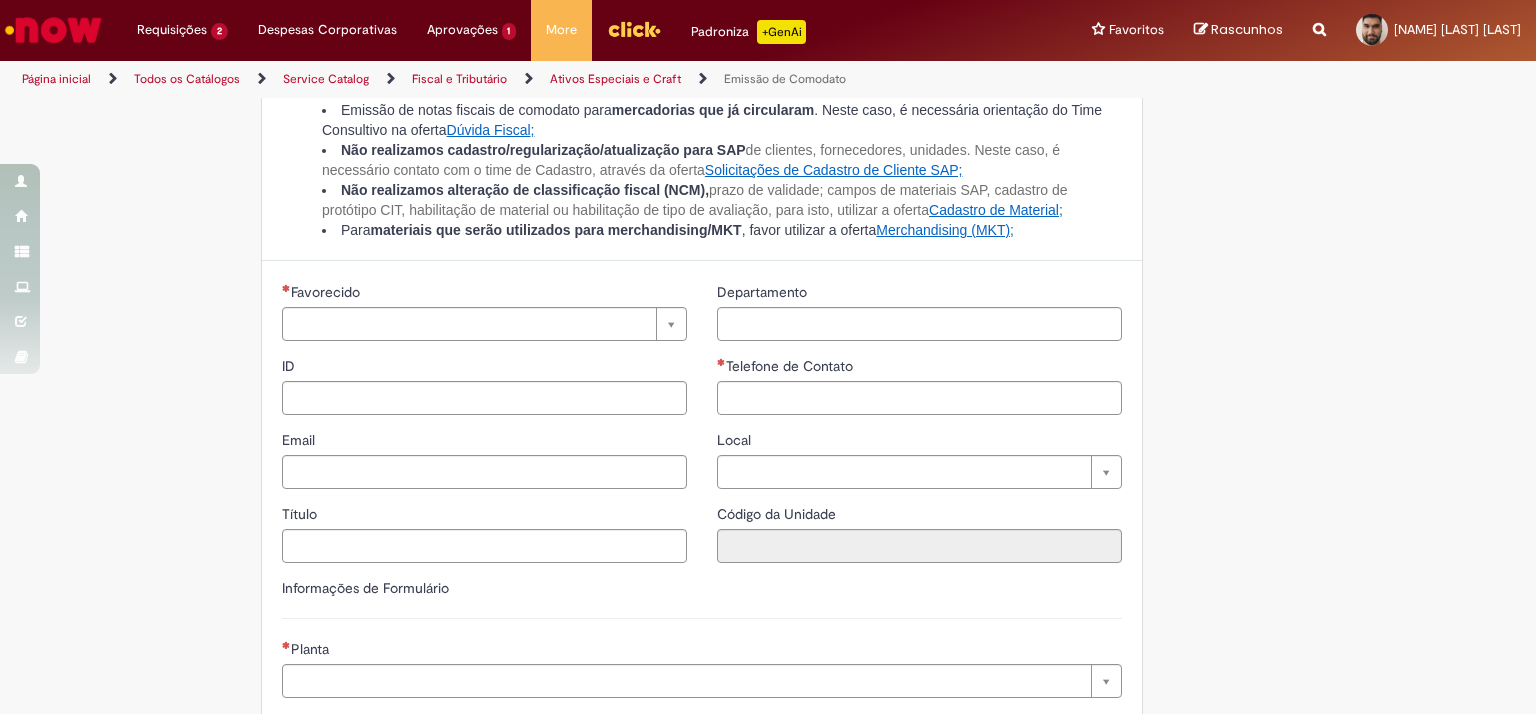 type on "********" 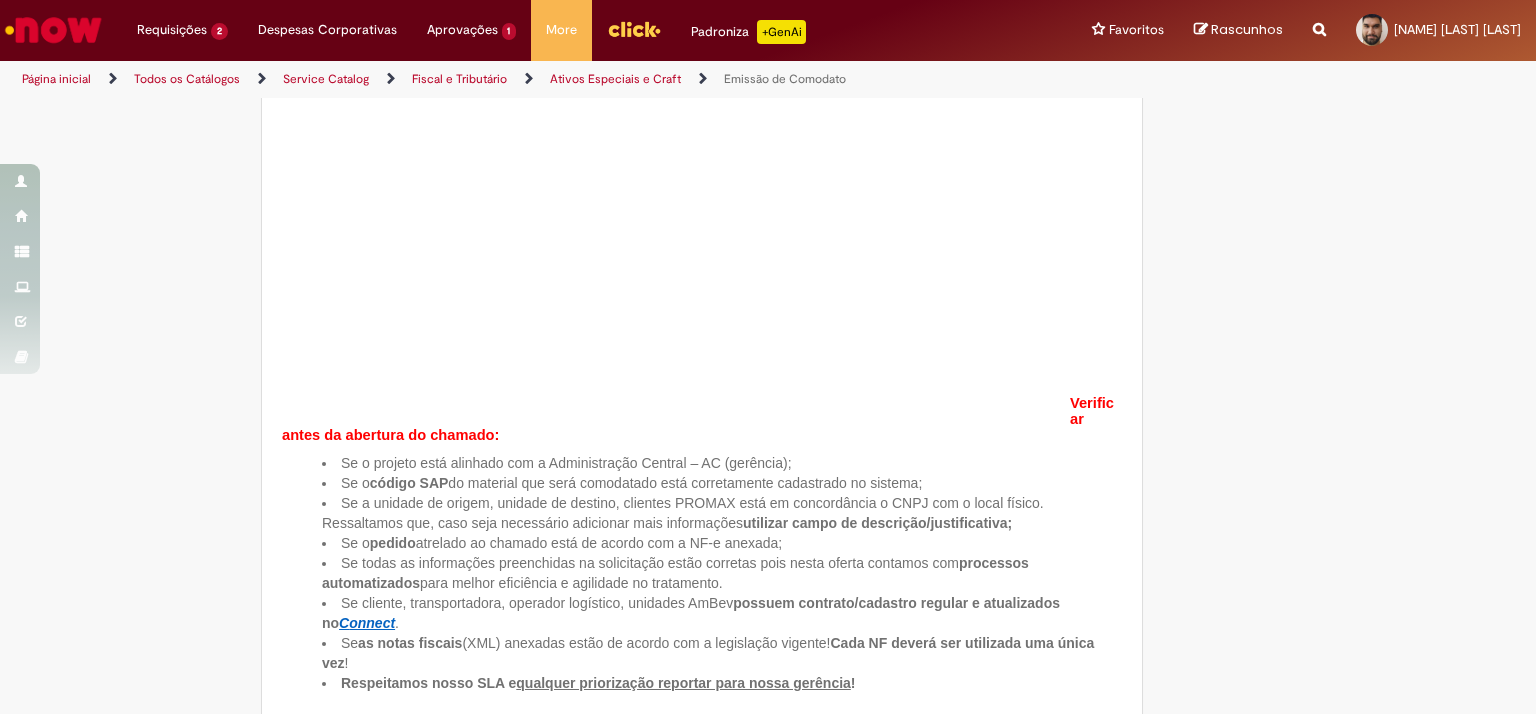 scroll, scrollTop: 0, scrollLeft: 0, axis: both 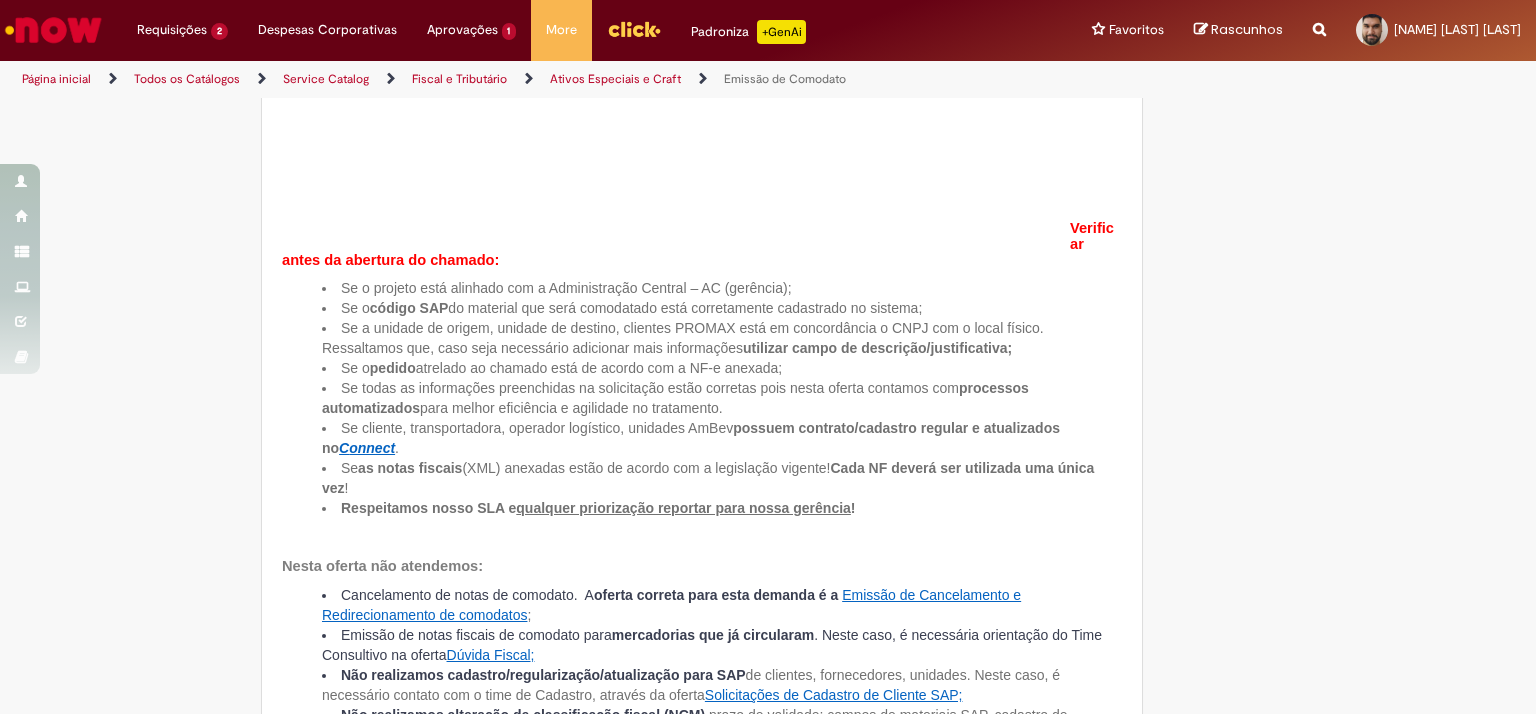 type on "********" 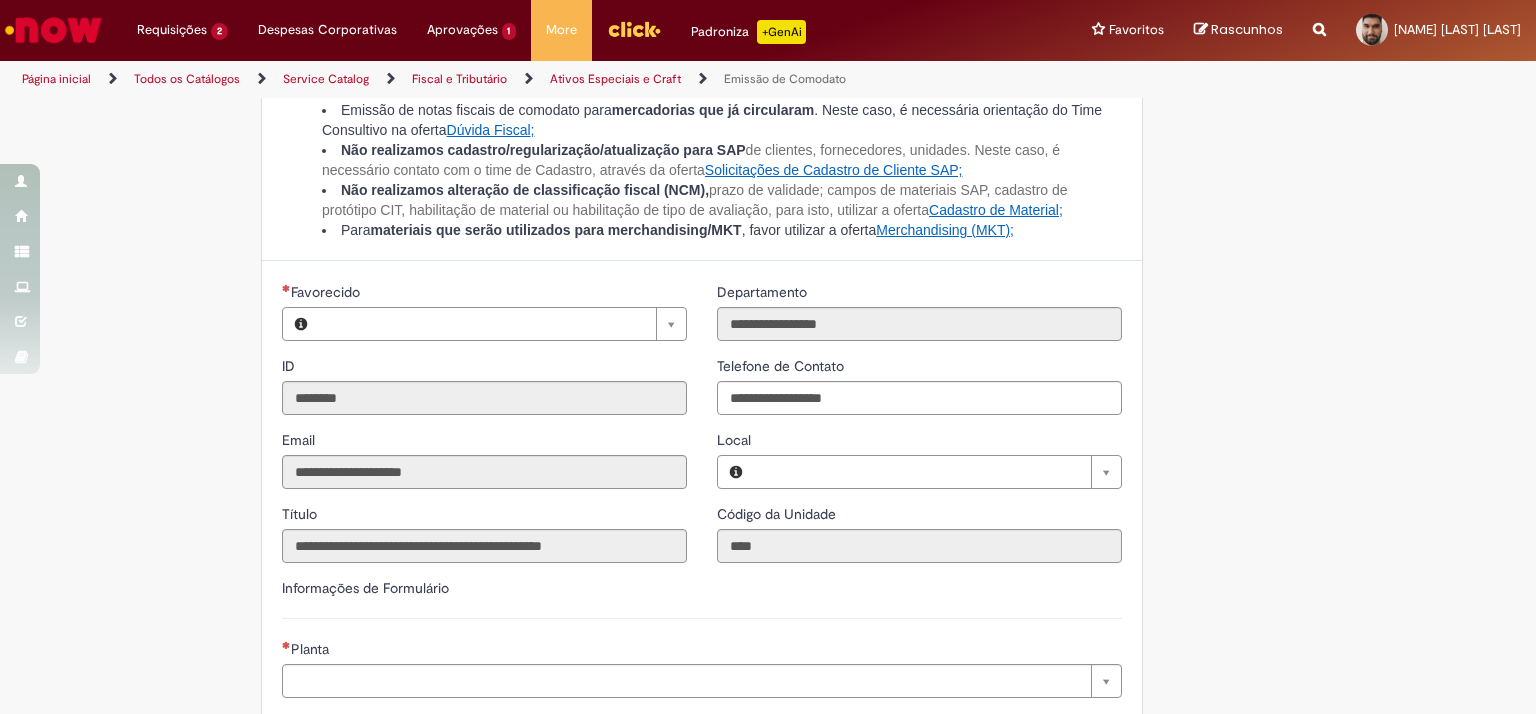 type on "**********" 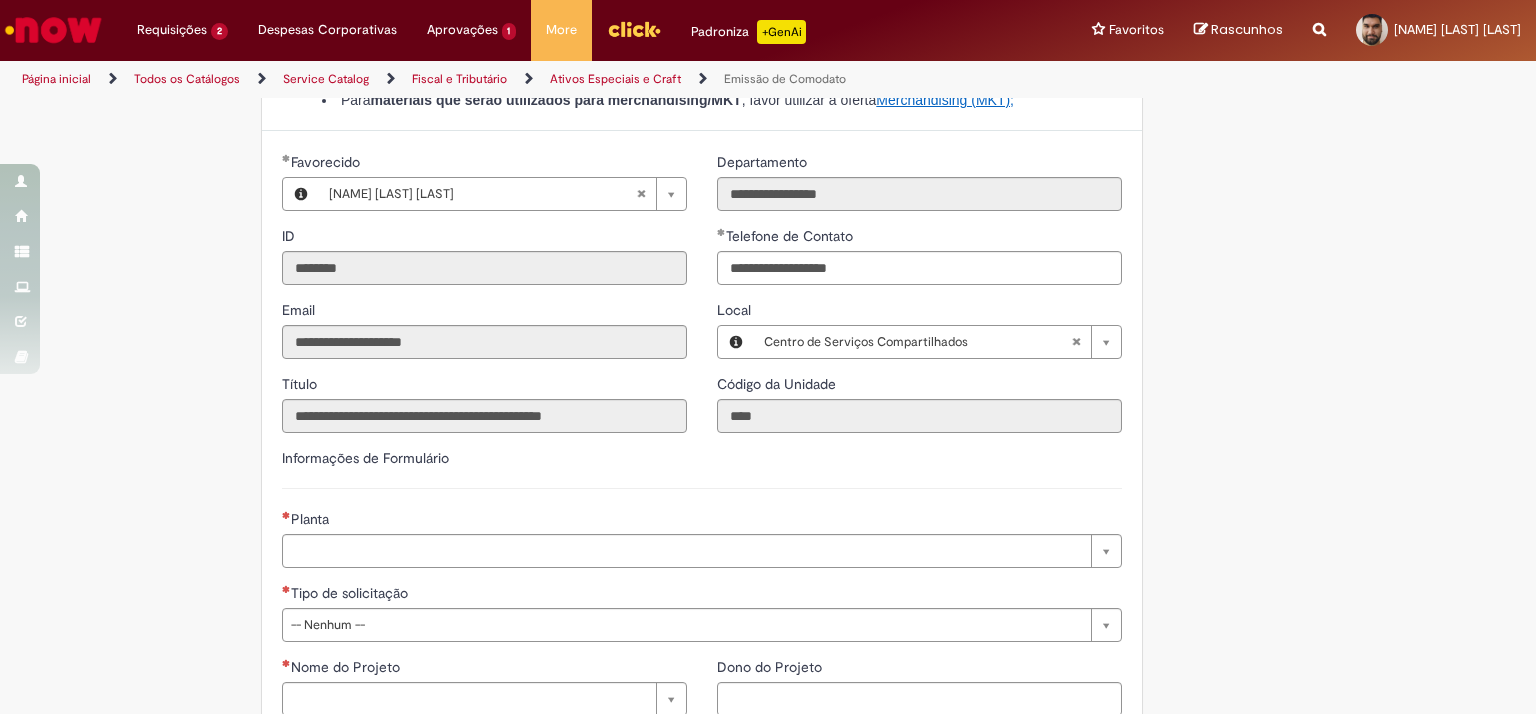 scroll, scrollTop: 1300, scrollLeft: 0, axis: vertical 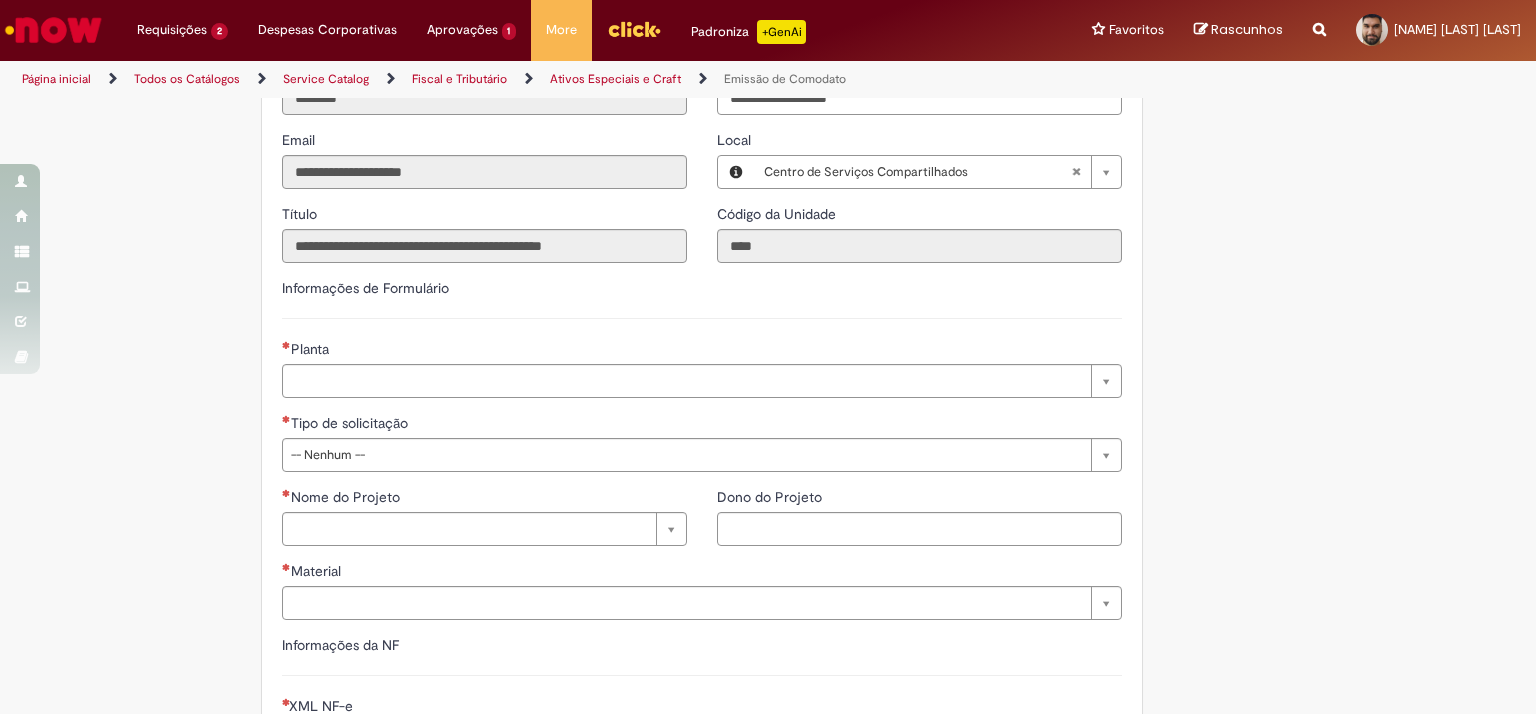 type on "**********" 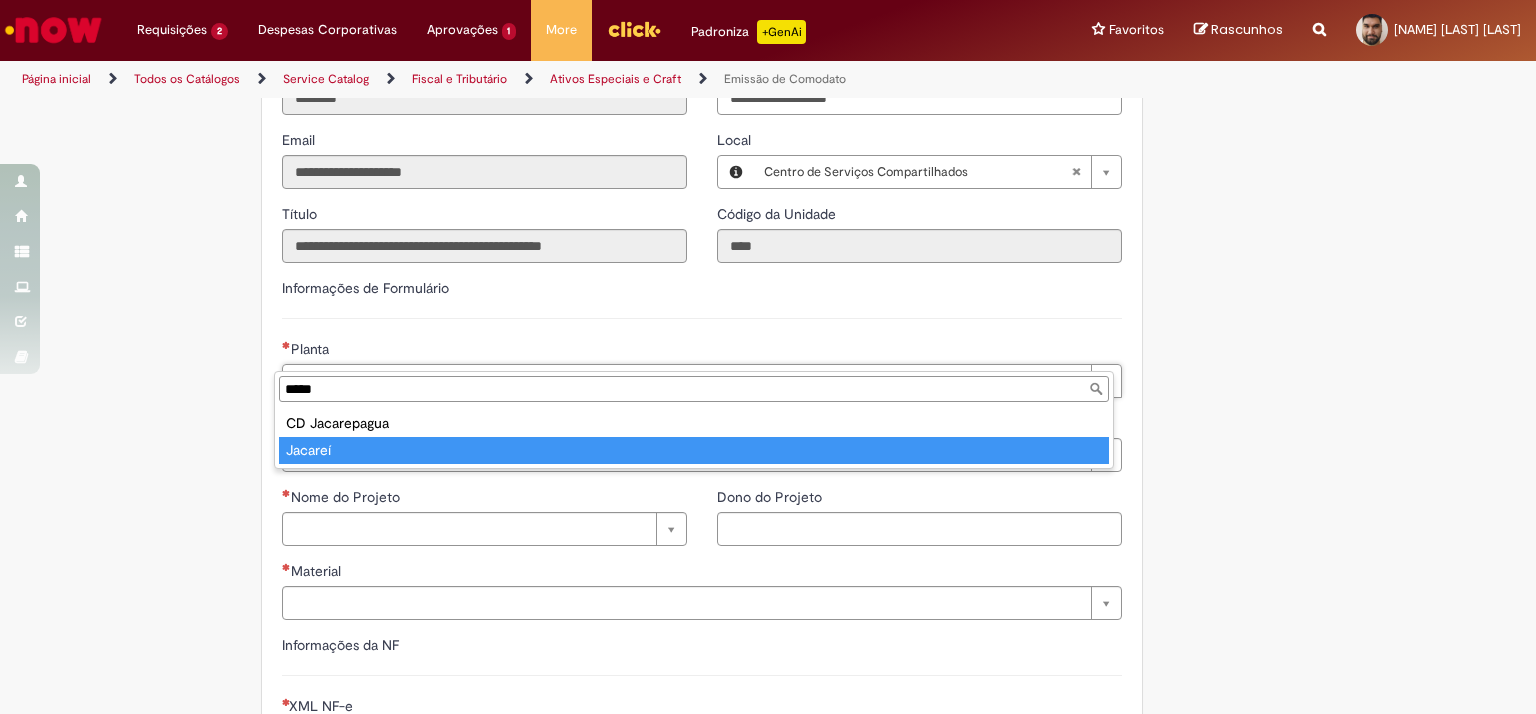 type on "*****" 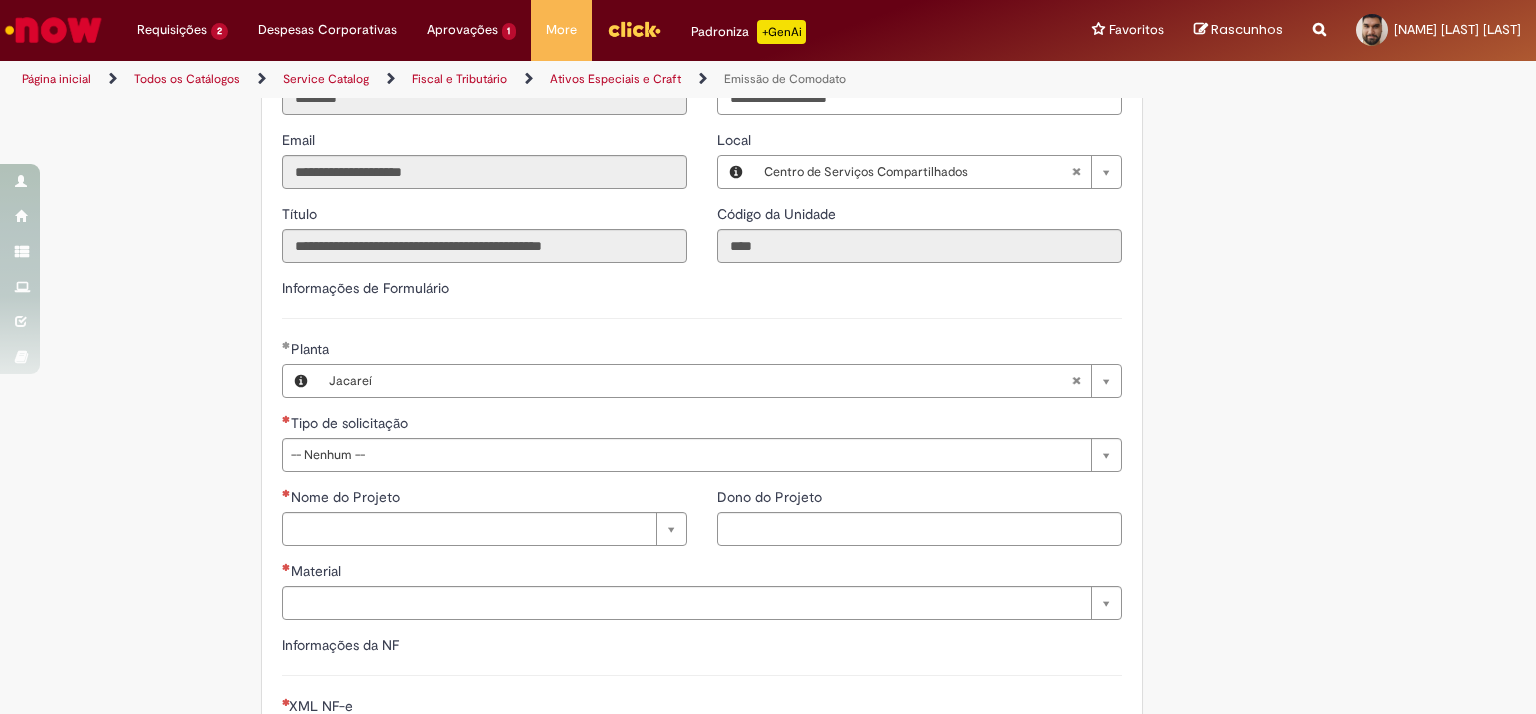 click on "Adicionar a Favoritos
Emissão de Comodato
Solicitar Emissão de Nota fiscal de Retorno de Armazenagem de Ativos Especiais e Craft.
Nessa oferta você   poderá solicitar   as seguintes opções:
Ativos Especiais: Lançamentos (entrada) e emissões (saída) de notas fiscais de  materiais/bens comodatáveis , por exemplo: ponta de gôndola, racks, refrigeradores, chopeiras, pit stop, máquina de gelo, post mix, TVs, entre outros.
Craft: Materiais das marcas linha Premium, tais como colorado, patagonia entre outras
Verificar antes da abertura do chamado:
Se o projeto está alinhado com a Administração Central – AC (gerência);
Se o  código SAP  do material que será comodatado está corretamente cadastrado no sistema;
utilizar campo de descrição/justificativa;
Se o  pedido
processos automatizados
C onnect .
Se  !" at bounding box center [670, 294] 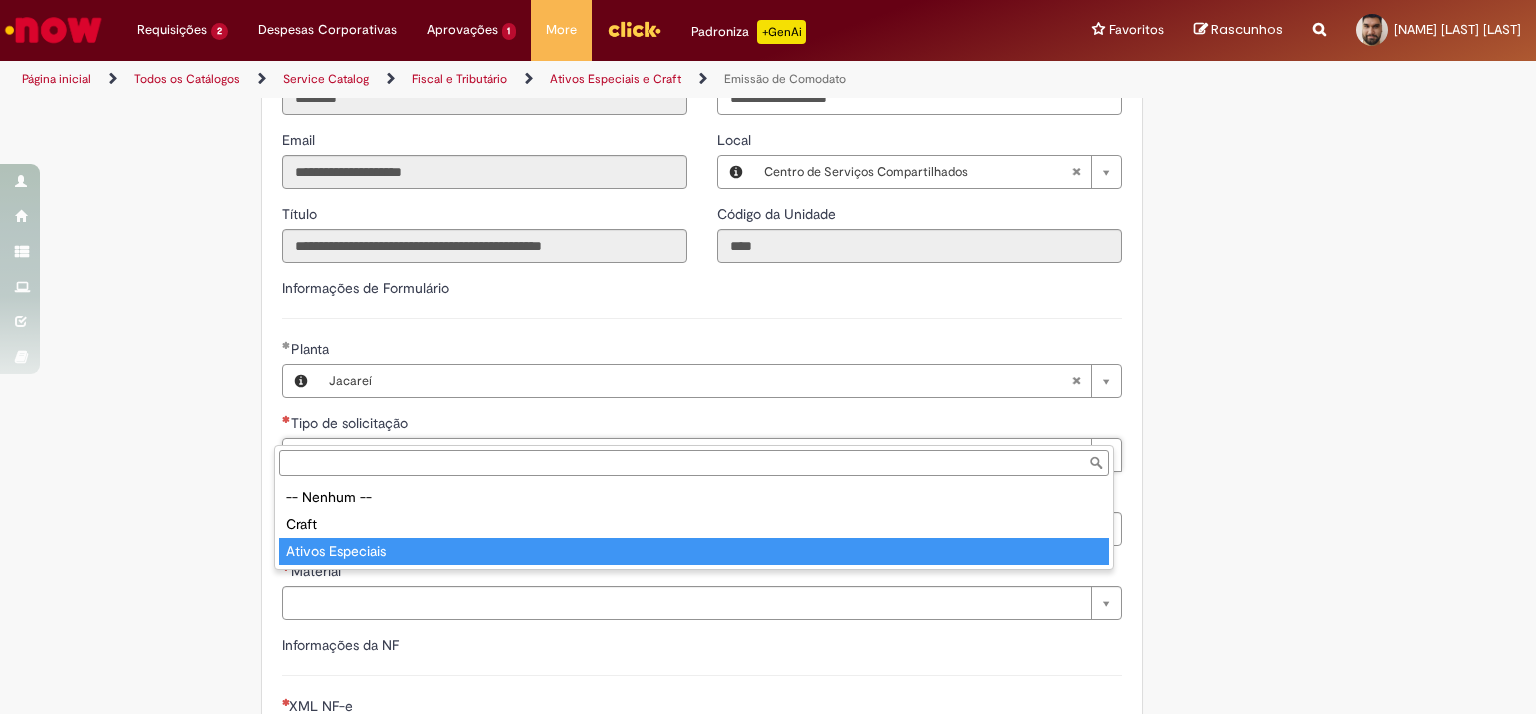 drag, startPoint x: 330, startPoint y: 556, endPoint x: 353, endPoint y: 543, distance: 26.41969 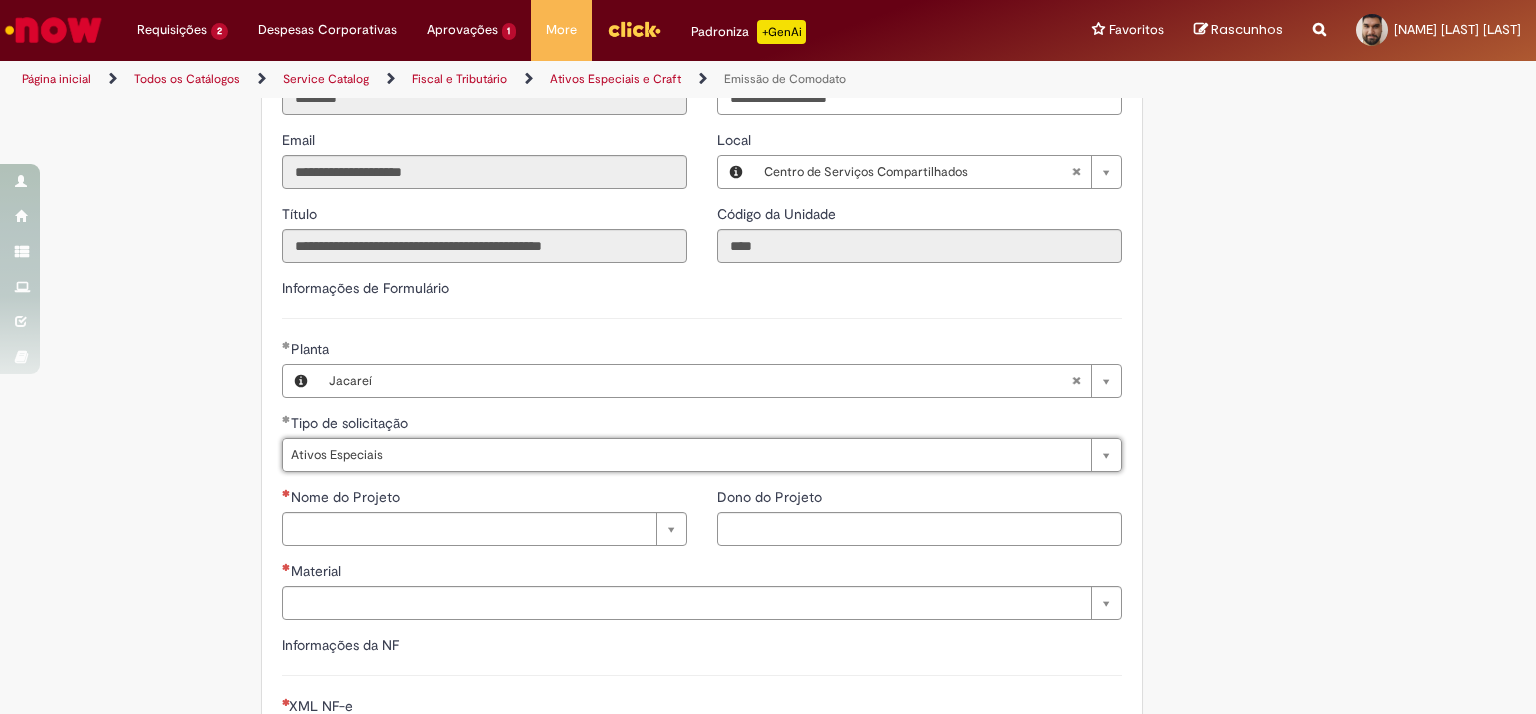 click on "Tire dúvidas com LupiAssist    +GenAI
Oi! Eu sou LupiAssist, uma Inteligência Artificial Generativa em constante aprendizado   Meu conteúdo é monitorado para trazer uma melhor experiência
Dúvidas comuns:
Só mais um instante, estou consultando nossas bases de conhecimento  e escrevendo a melhor resposta pra você!
Title
Lorem ipsum dolor sit amet    Fazer uma nova pergunta
Gerei esta resposta utilizando IA Generativa em conjunto com os nossos padrões. Em caso de divergência, os documentos oficiais prevalecerão.
Saiba mais em:
Ou ligue para:
E aí, te ajudei?
Sim, obrigado!" at bounding box center (768, 295) 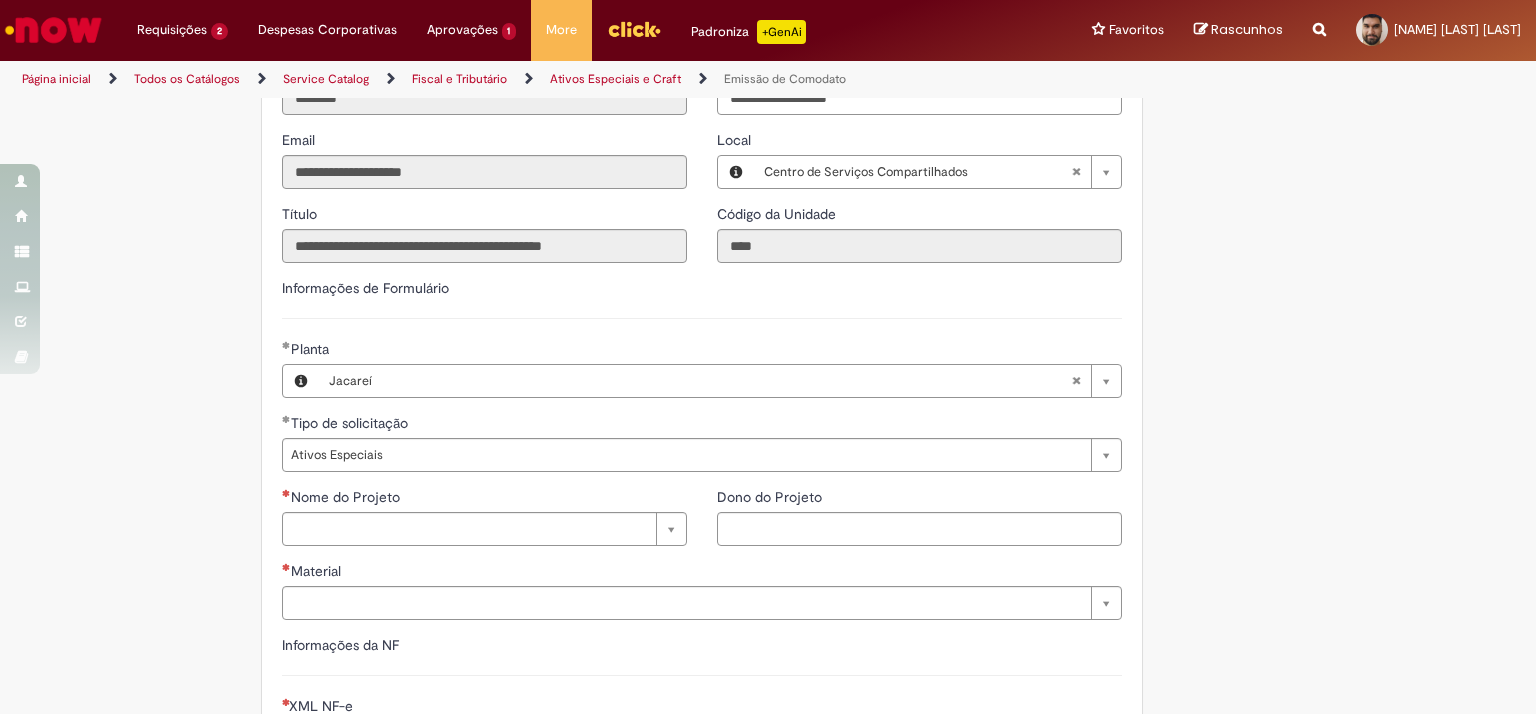 click on "Tire dúvidas com LupiAssist    +GenAI
Oi! Eu sou LupiAssist, uma Inteligência Artificial Generativa em constante aprendizado   Meu conteúdo é monitorado para trazer uma melhor experiência
Dúvidas comuns:
Só mais um instante, estou consultando nossas bases de conhecimento  e escrevendo a melhor resposta pra você!
Title
Lorem ipsum dolor sit amet    Fazer uma nova pergunta
Gerei esta resposta utilizando IA Generativa em conjunto com os nossos padrões. Em caso de divergência, os documentos oficiais prevalecerão.
Saiba mais em:
Ou ligue para:
E aí, te ajudei?
Sim, obrigado!" at bounding box center (768, 295) 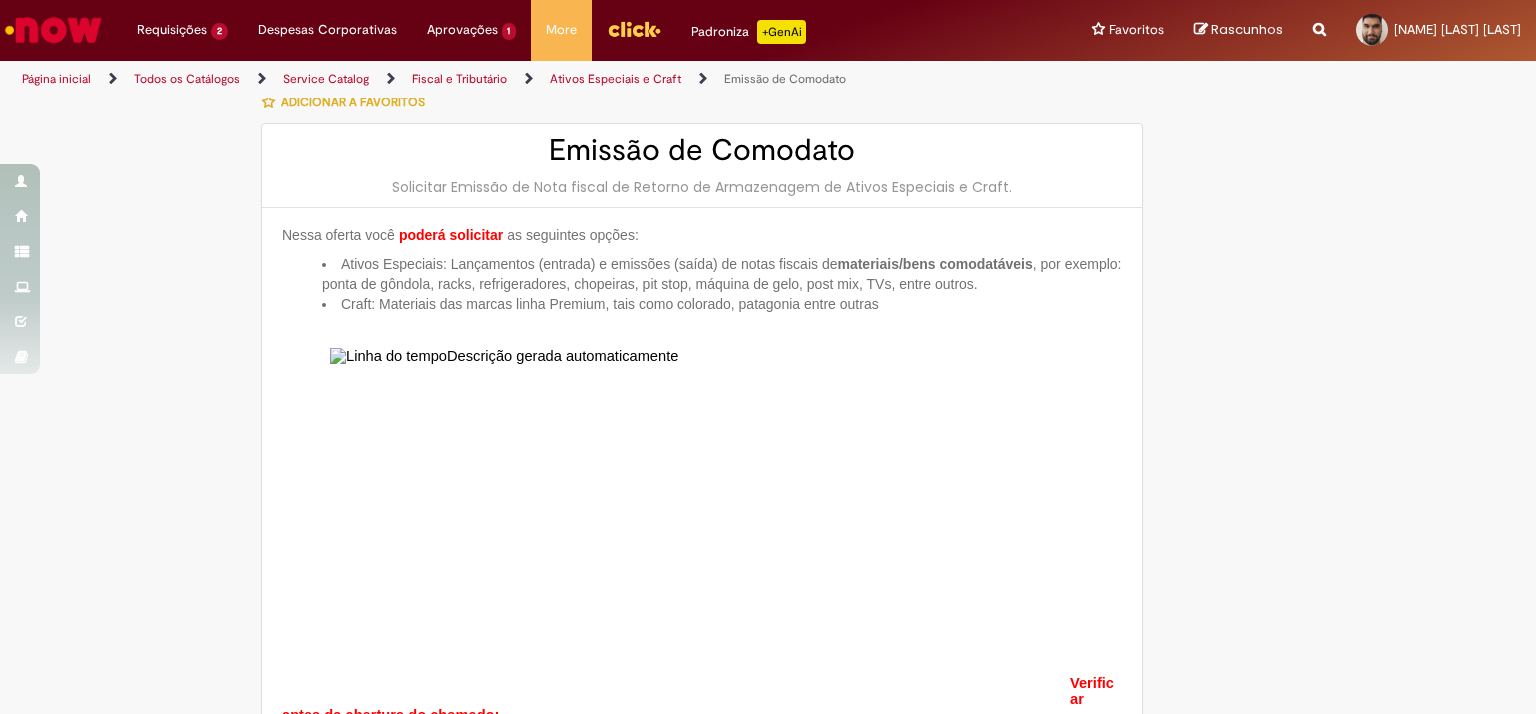 scroll, scrollTop: 0, scrollLeft: 0, axis: both 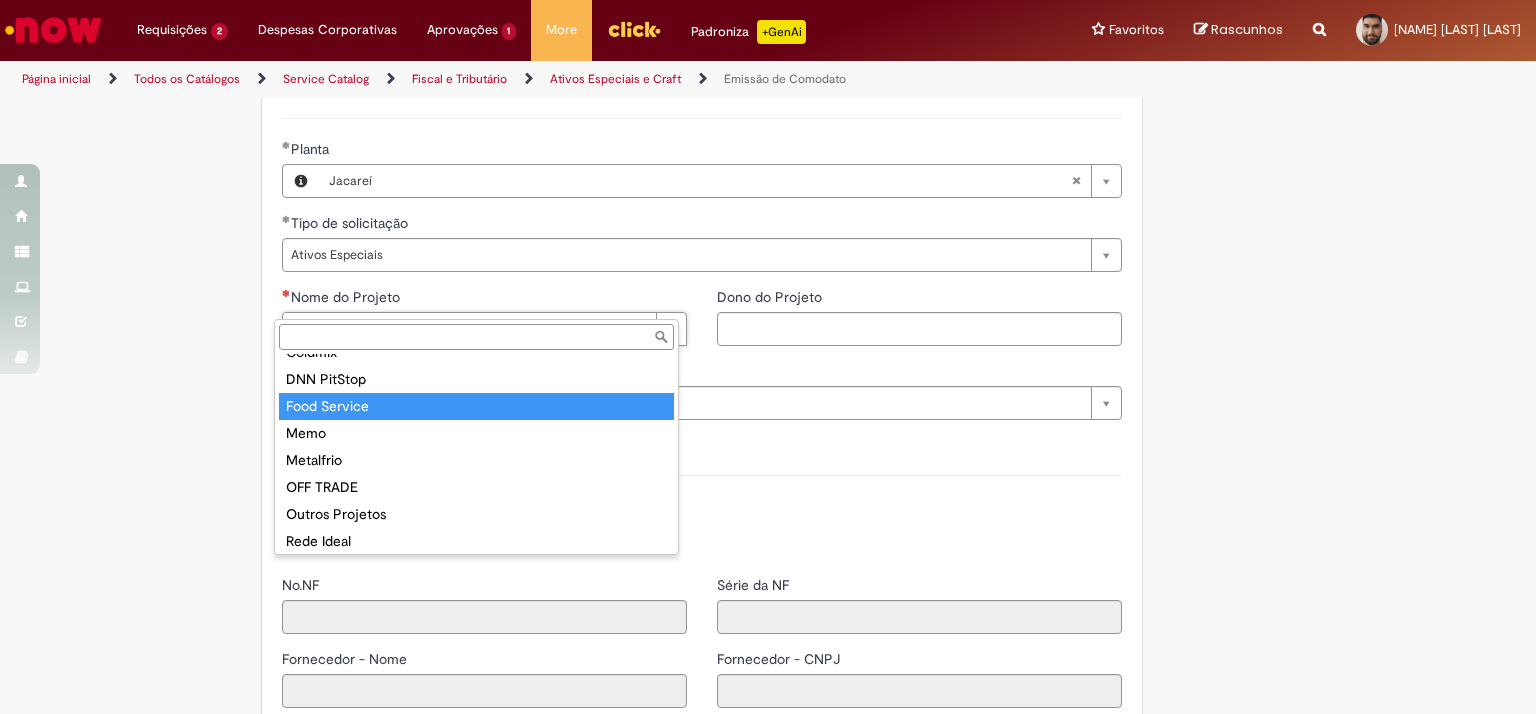 type on "**********" 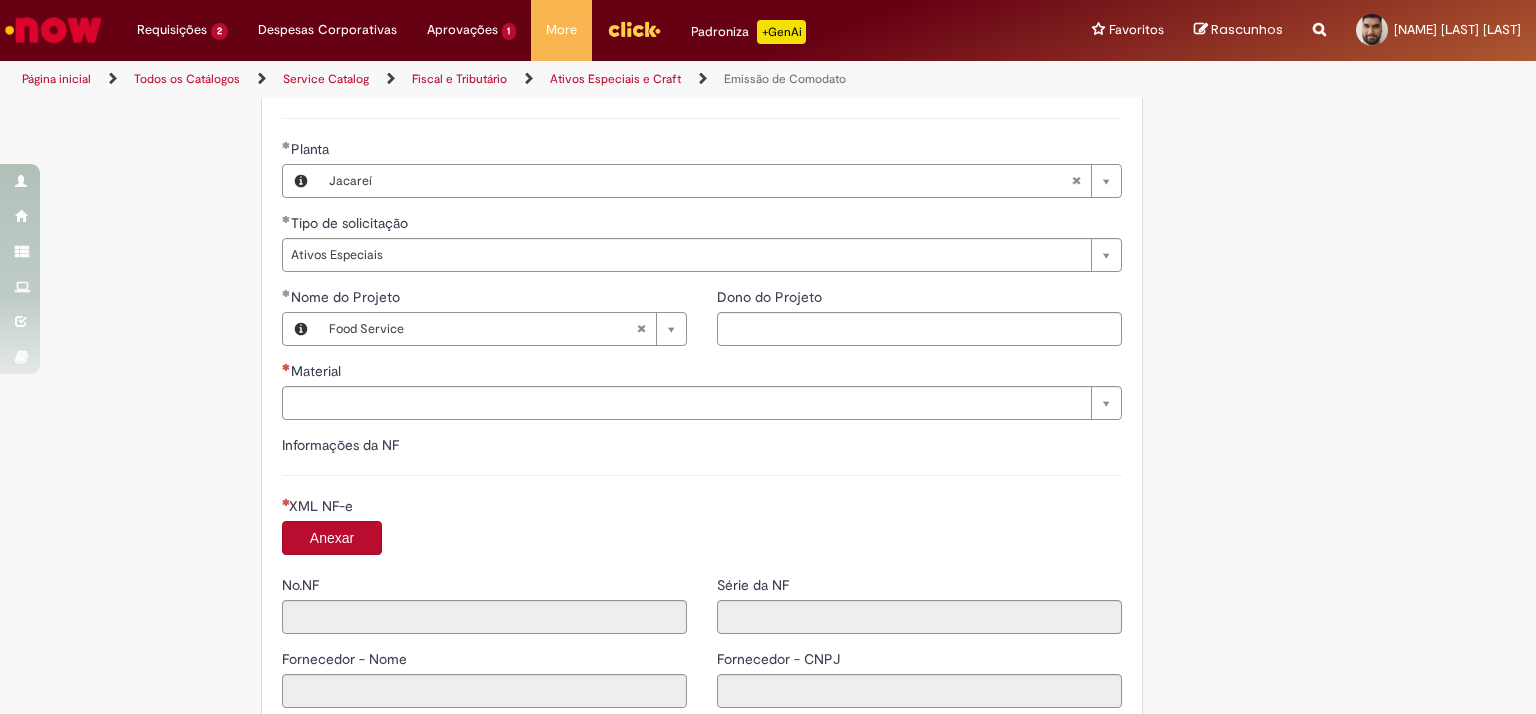 drag, startPoint x: 80, startPoint y: 393, endPoint x: 268, endPoint y: 386, distance: 188.13028 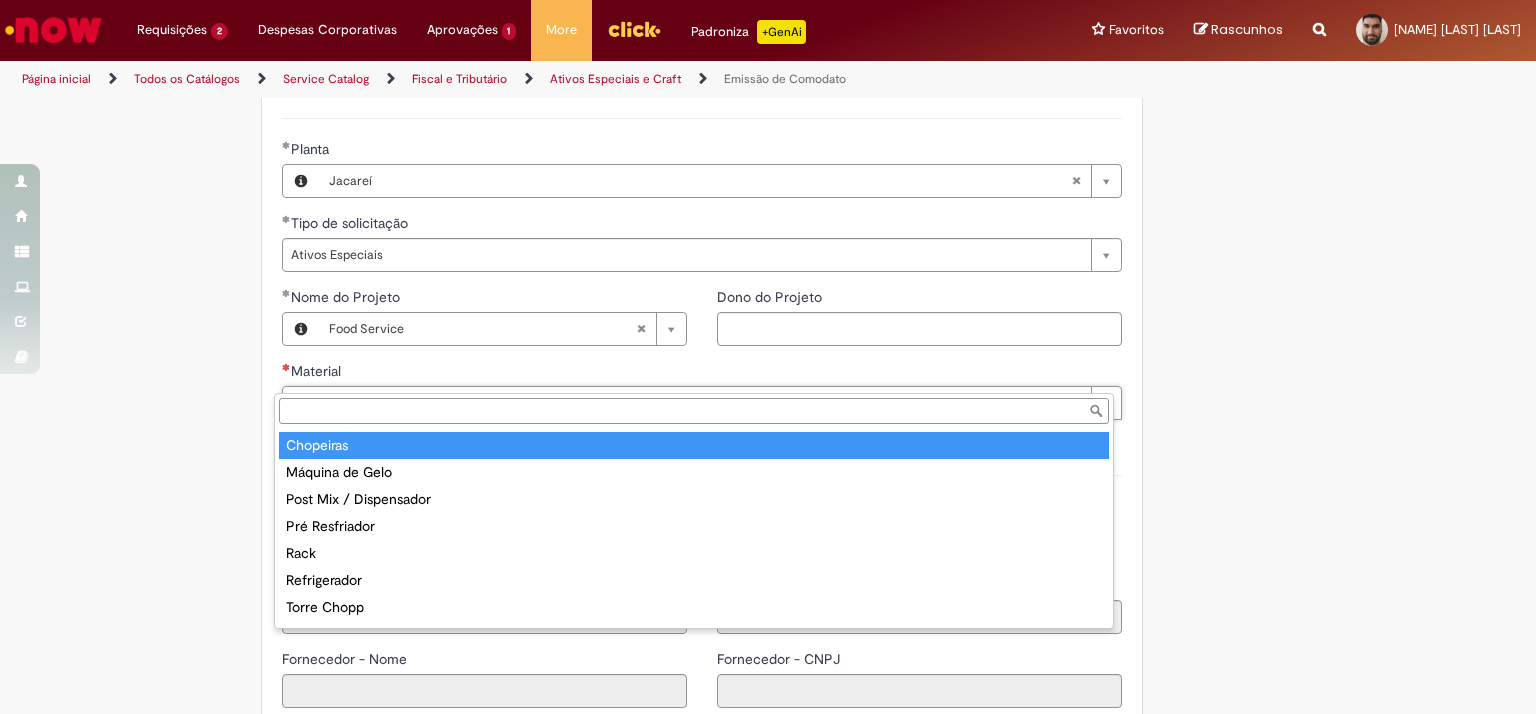 drag, startPoint x: 324, startPoint y: 439, endPoint x: 228, endPoint y: 452, distance: 96.87621 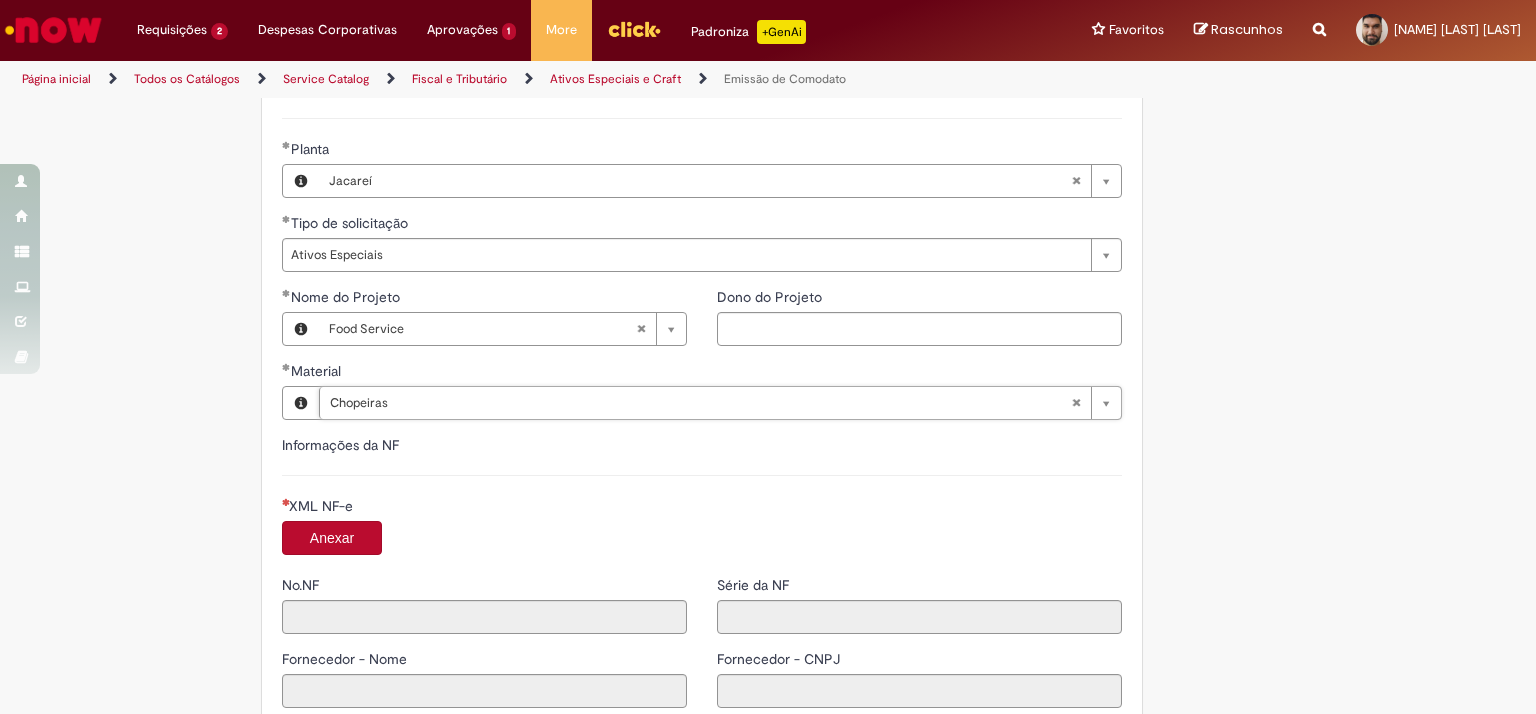 click on "Adicionar a Favoritos
Emissão de Comodato
Solicitar Emissão de Nota fiscal de Retorno de Armazenagem de Ativos Especiais e Craft.
Nessa oferta você   poderá solicitar   as seguintes opções:
Ativos Especiais: Lançamentos (entrada) e emissões (saída) de notas fiscais de  materiais/bens comodatáveis , por exemplo: ponta de gôndola, racks, refrigeradores, chopeiras, pit stop, máquina de gelo, post mix, TVs, entre outros.
Craft: Materiais das marcas linha Premium, tais como colorado, patagonia entre outras
Verificar antes da abertura do chamado:
Se o projeto está alinhado com a Administração Central – AC (gerência);
Se o  código SAP  do material que será comodatado está corretamente cadastrado no sistema;
utilizar campo de descrição/justificativa;
Se o  pedido
processos automatizados
C onnect .
Se  !" at bounding box center [670, 94] 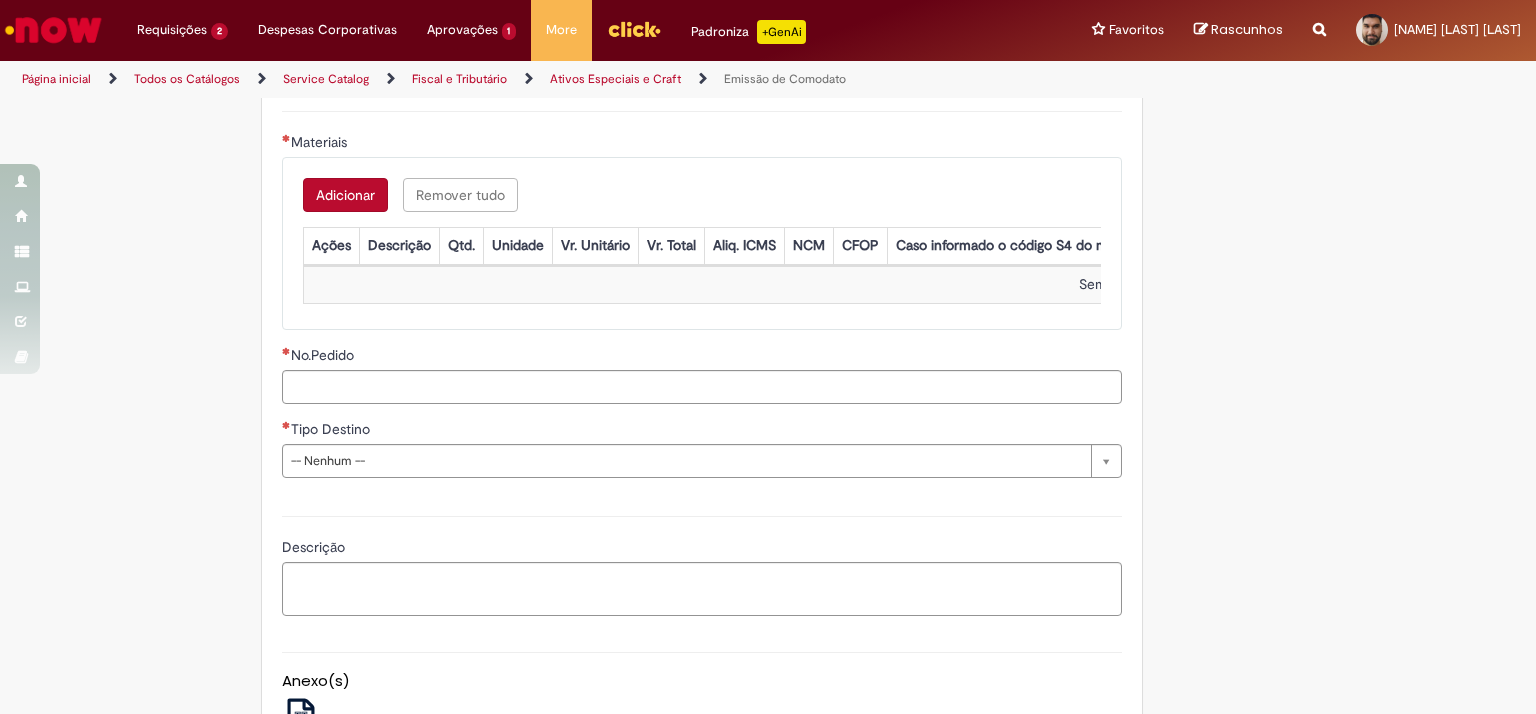 scroll, scrollTop: 2364, scrollLeft: 0, axis: vertical 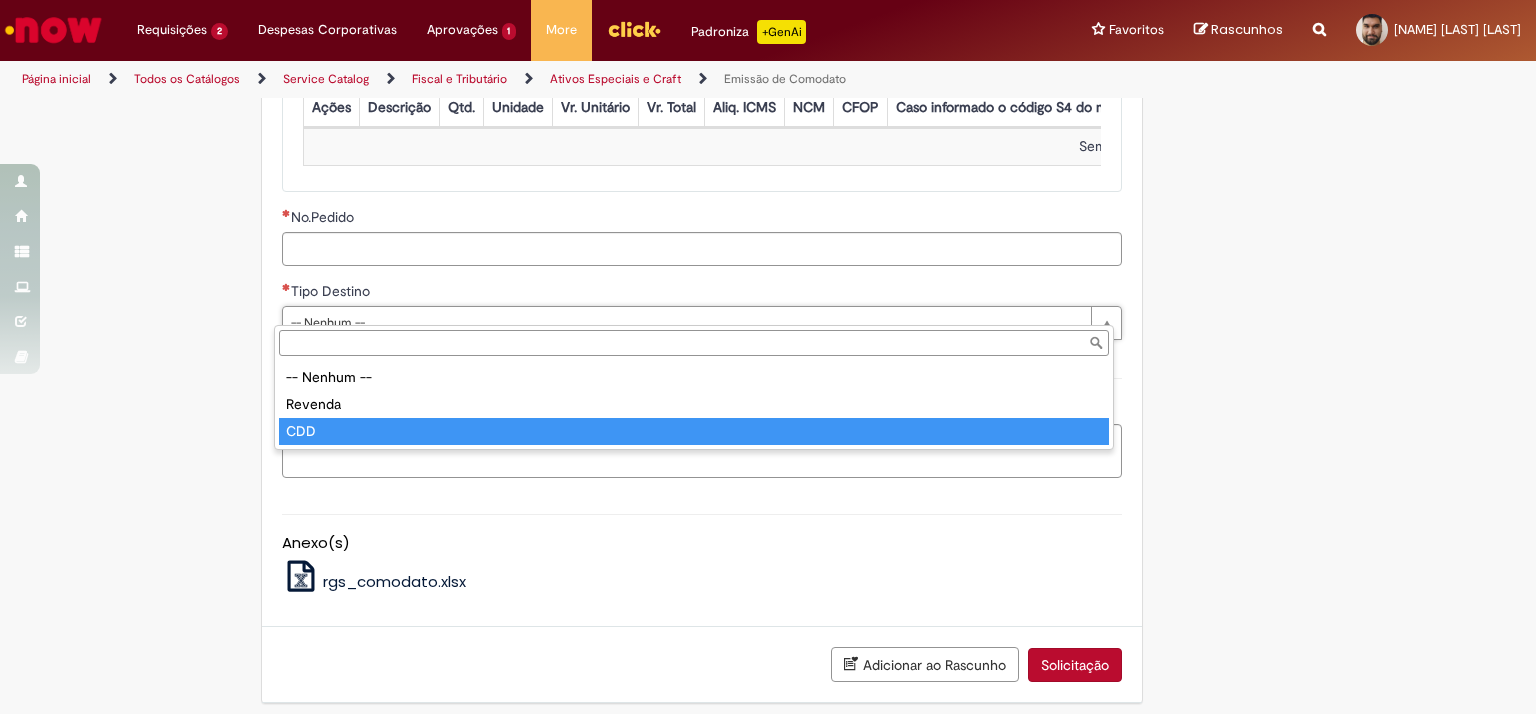 type on "***" 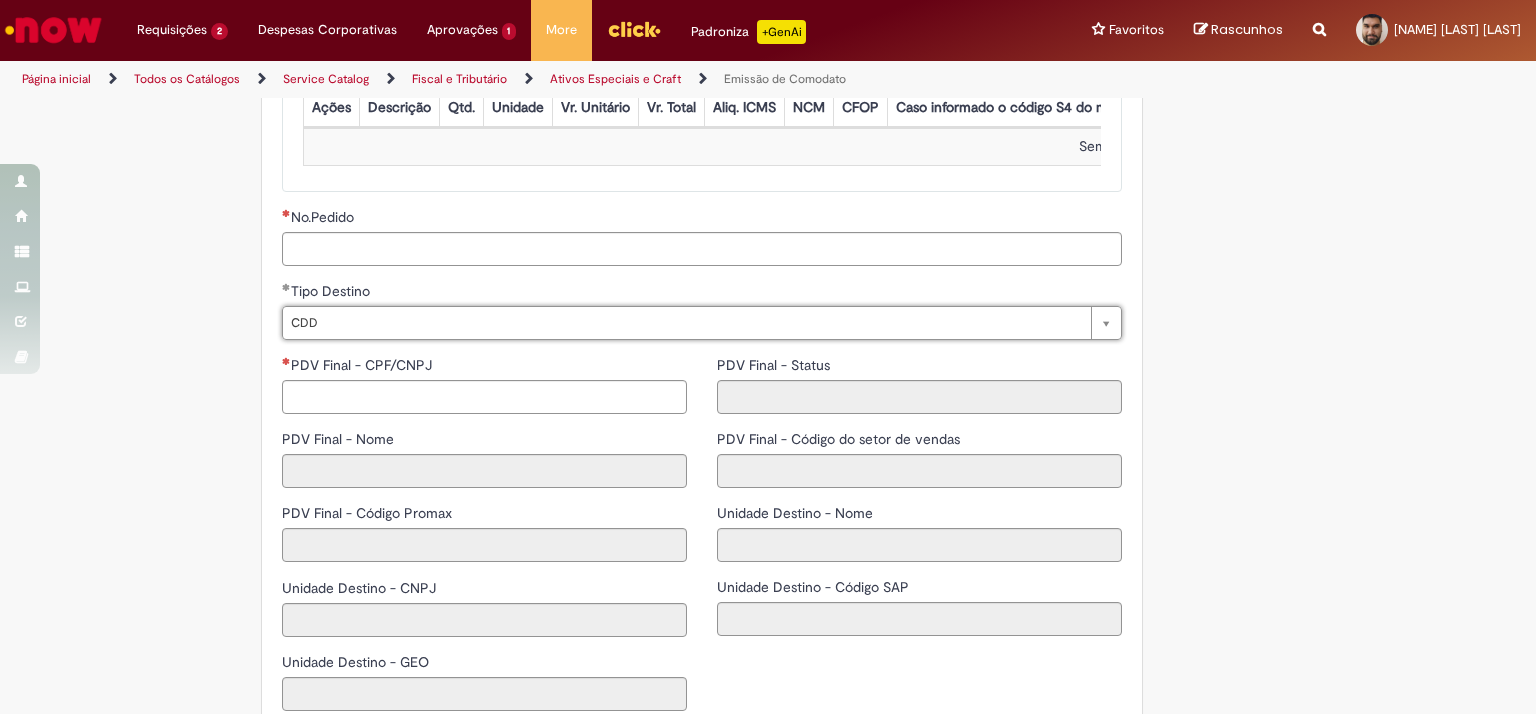 click on "Tire dúvidas com LupiAssist    +GenAI
Oi! Eu sou LupiAssist, uma Inteligência Artificial Generativa em constante aprendizado   Meu conteúdo é monitorado para trazer uma melhor experiência
Dúvidas comuns:
Só mais um instante, estou consultando nossas bases de conhecimento  e escrevendo a melhor resposta pra você!
Title
Lorem ipsum dolor sit amet    Fazer uma nova pergunta
Gerei esta resposta utilizando IA Generativa em conjunto com os nossos padrões. Em caso de divergência, os documentos oficiais prevalecerão.
Saiba mais em:
Ou ligue para:
E aí, te ajudei?
Sim, obrigado!" at bounding box center [768, -435] 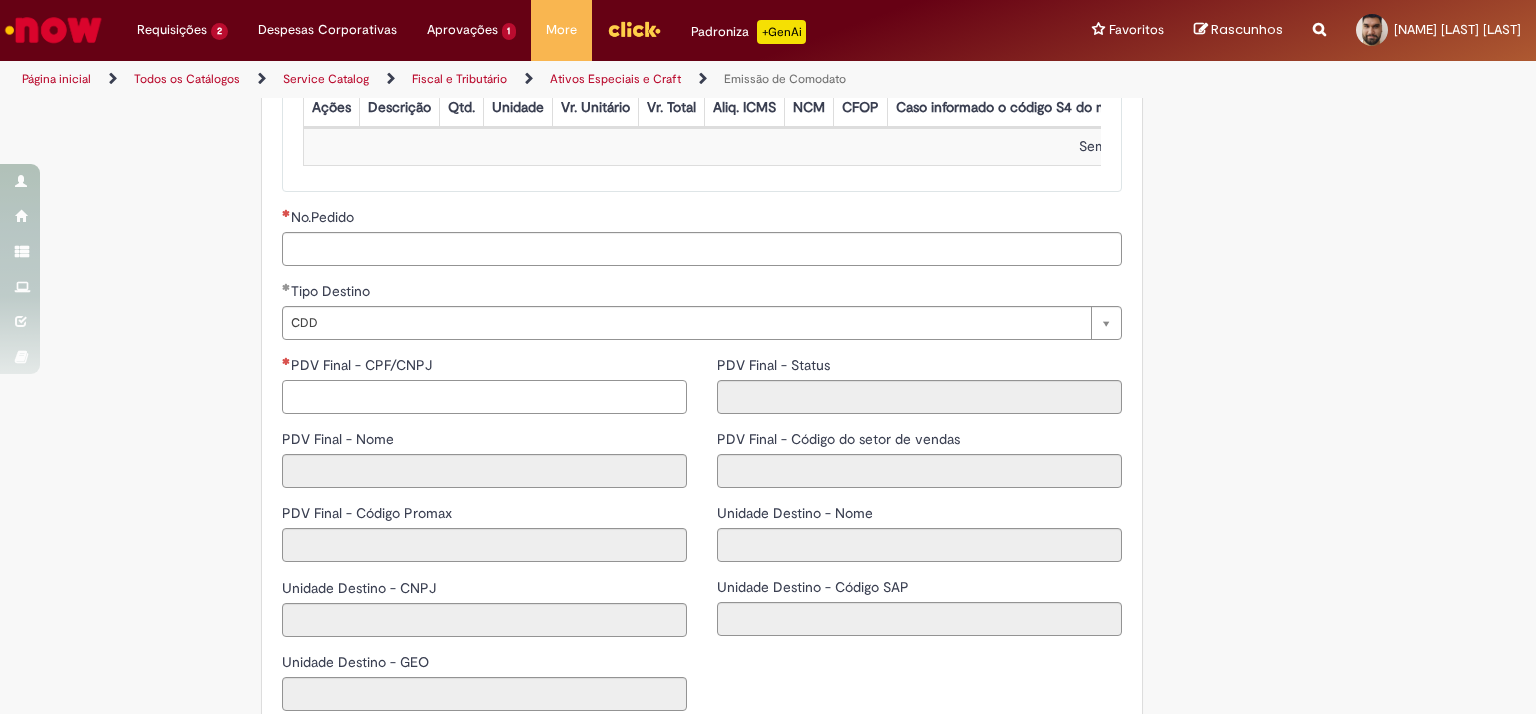 click on "PDV Final - CPF/CNPJ" at bounding box center [484, 397] 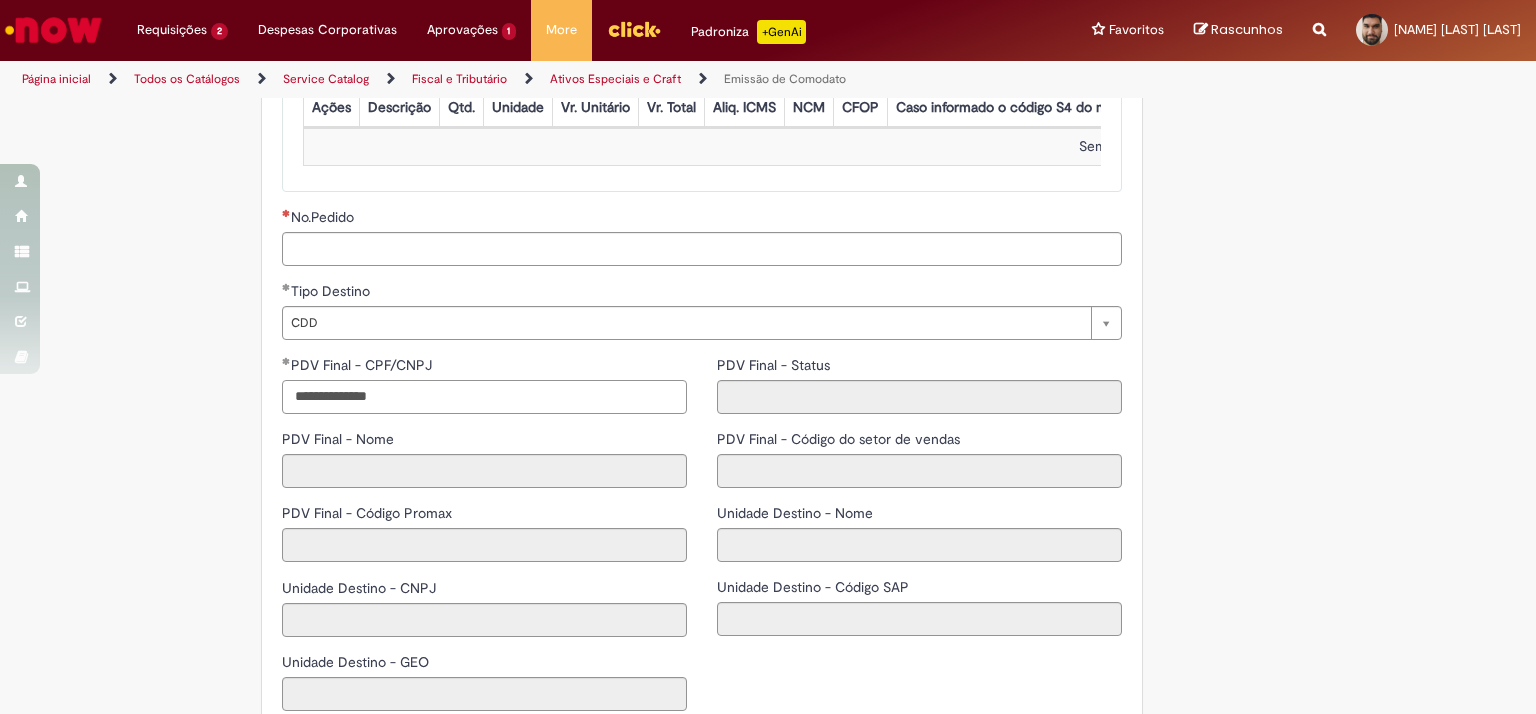 type on "**********" 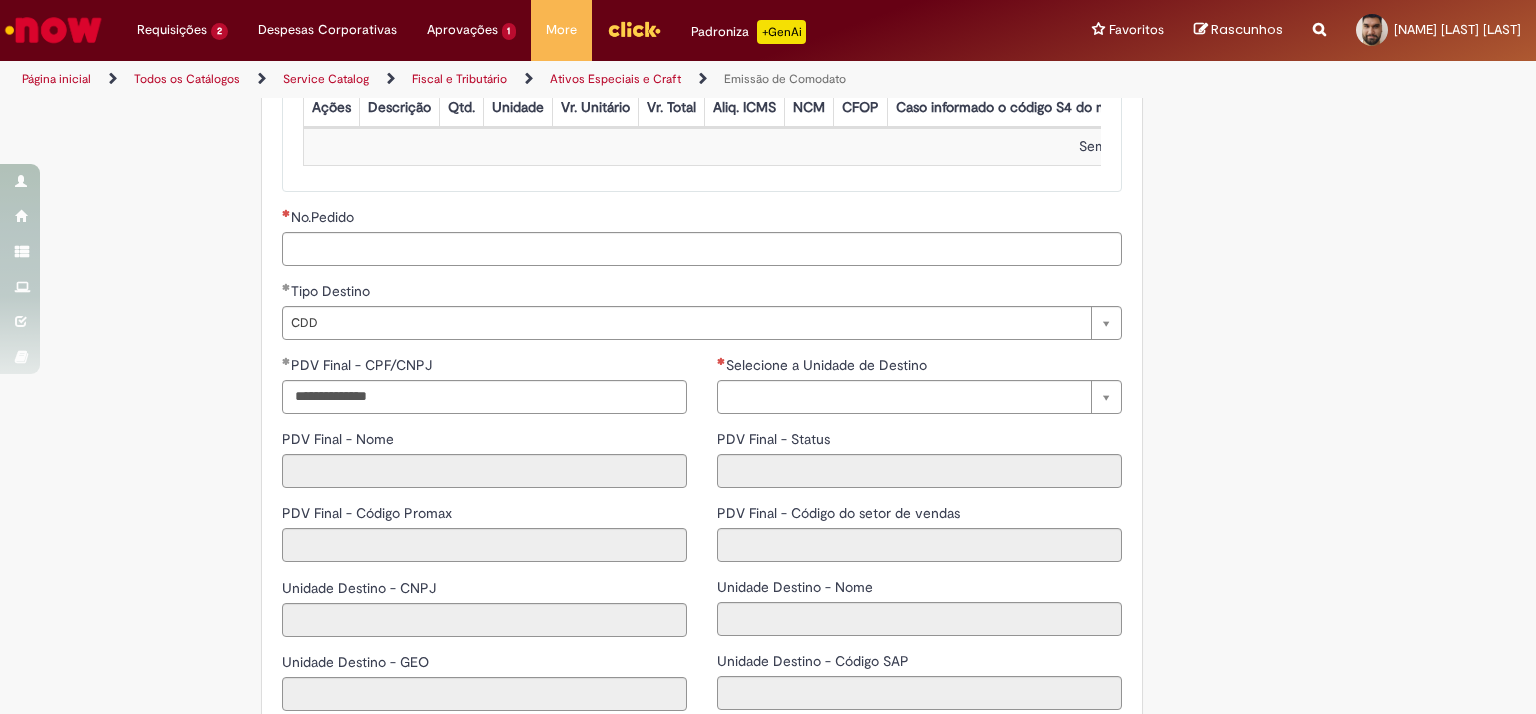 click on "Tire dúvidas com LupiAssist    +GenAI
Oi! Eu sou LupiAssist, uma Inteligência Artificial Generativa em constante aprendizado   Meu conteúdo é monitorado para trazer uma melhor experiência
Dúvidas comuns:
Só mais um instante, estou consultando nossas bases de conhecimento  e escrevendo a melhor resposta pra você!
Title
Lorem ipsum dolor sit amet    Fazer uma nova pergunta
Gerei esta resposta utilizando IA Generativa em conjunto com os nossos padrões. Em caso de divergência, os documentos oficiais prevalecerão.
Saiba mais em:
Ou ligue para:
E aí, te ajudei?
Sim, obrigado!" at bounding box center [768, -435] 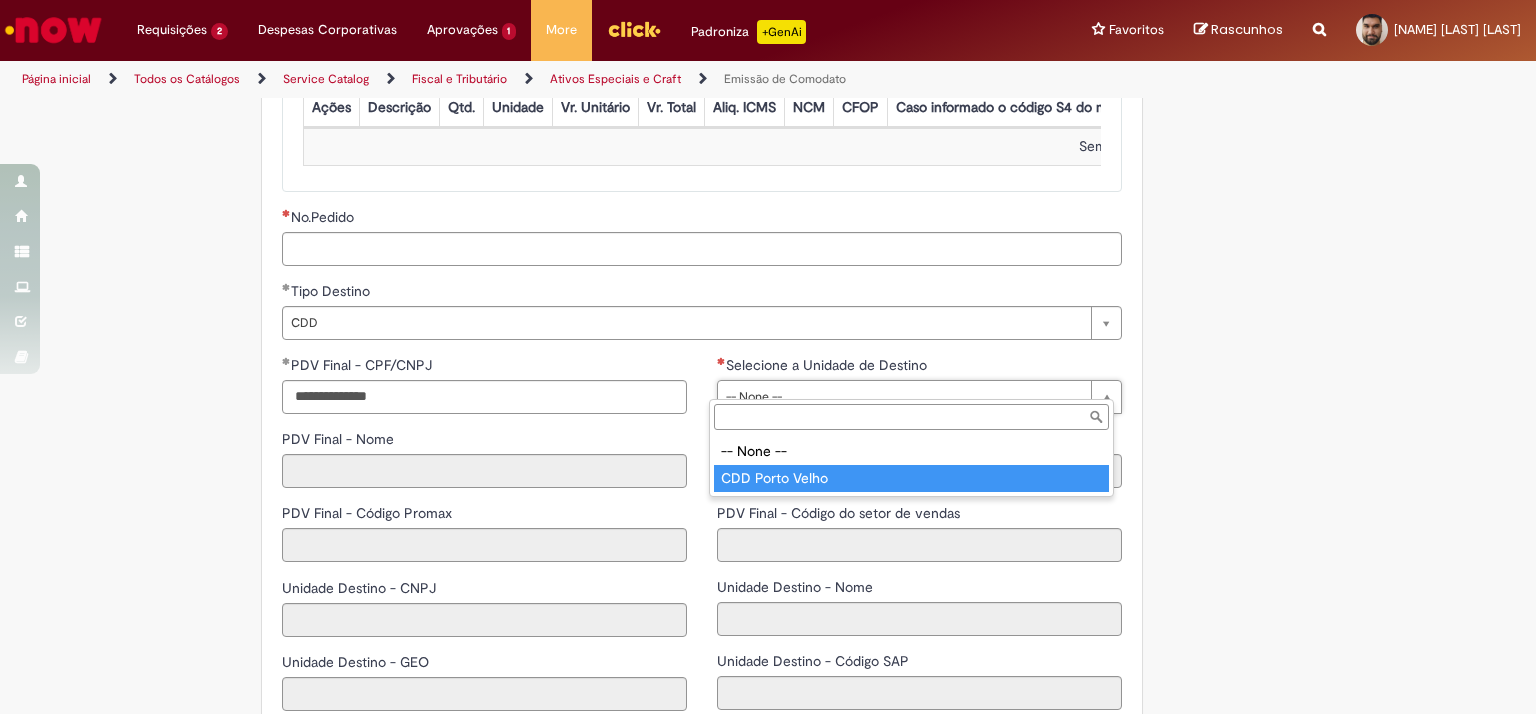 type on "**********" 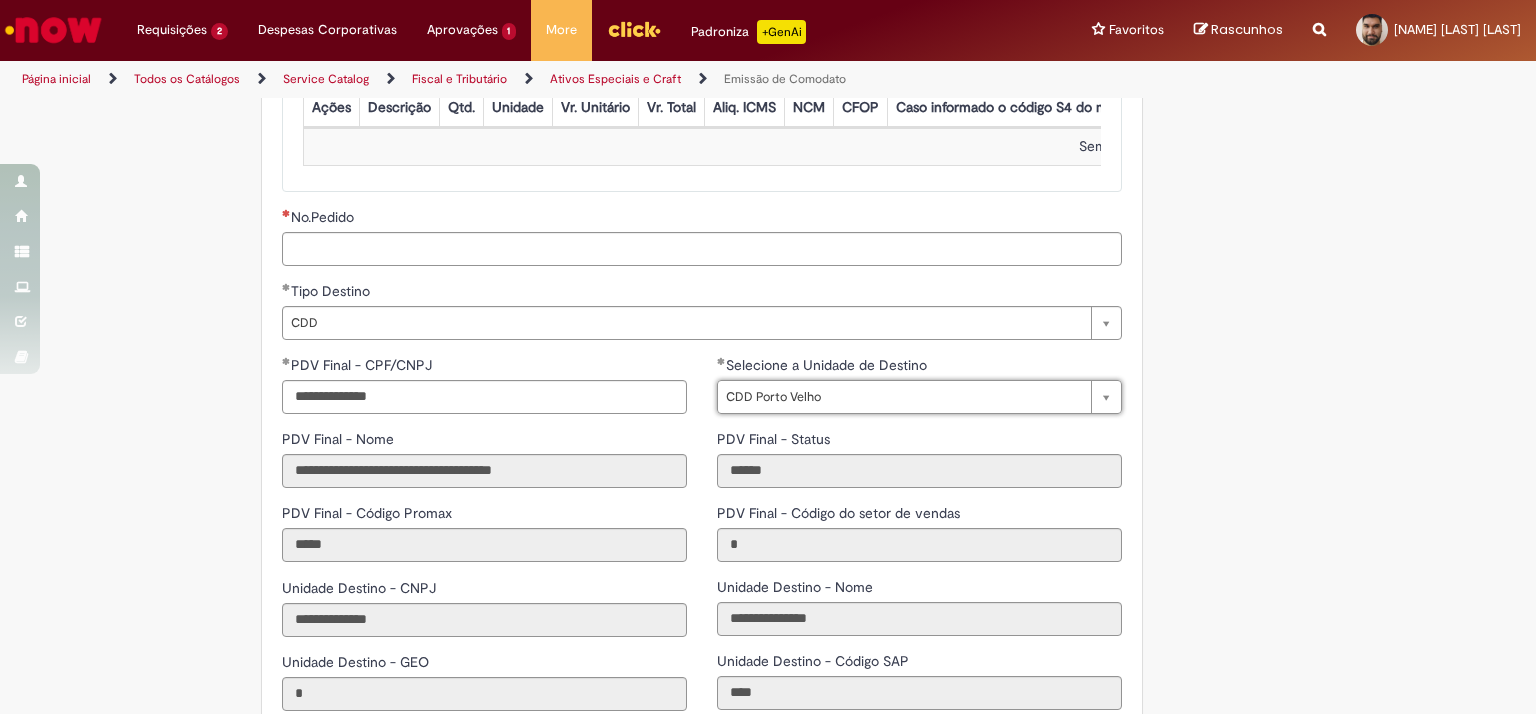 type 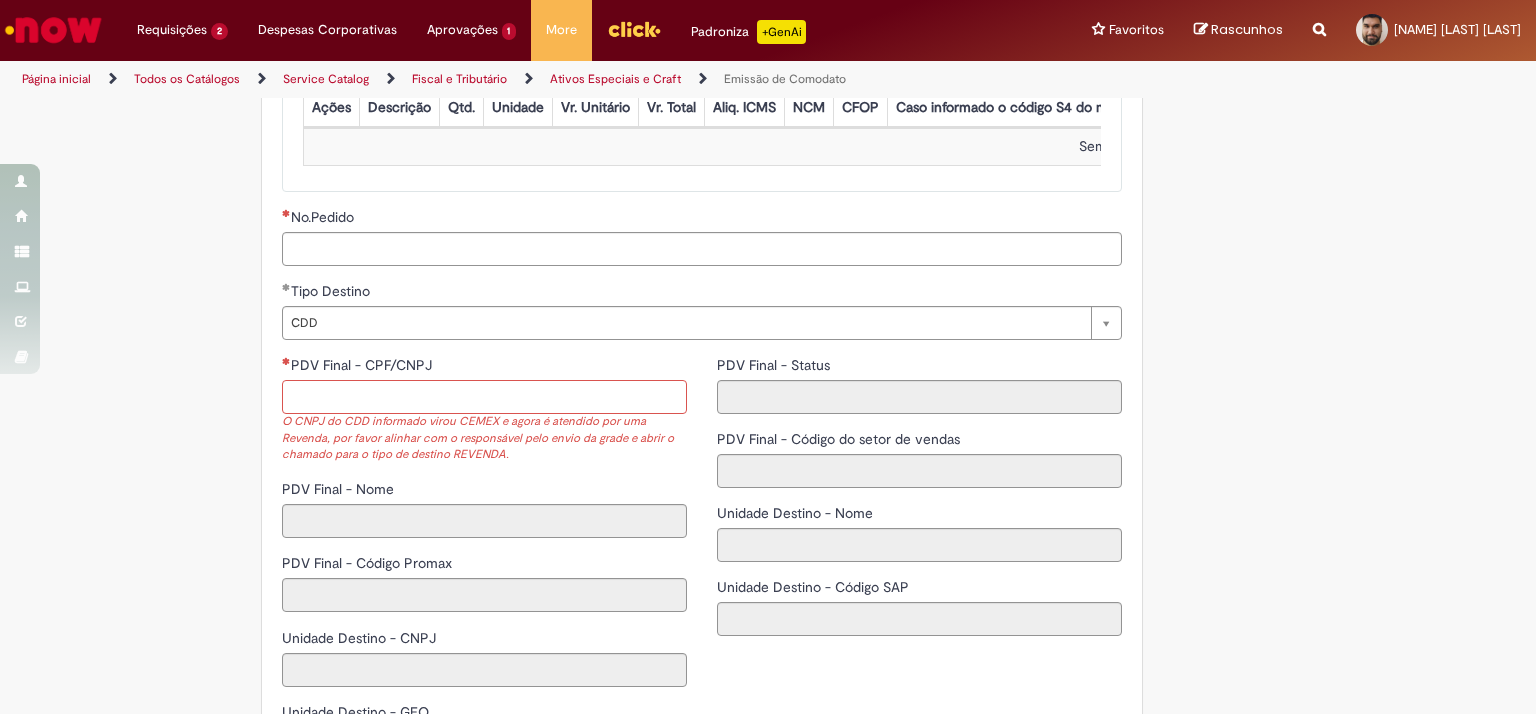 click on "PDV Final - CPF/CNPJ" at bounding box center [484, 397] 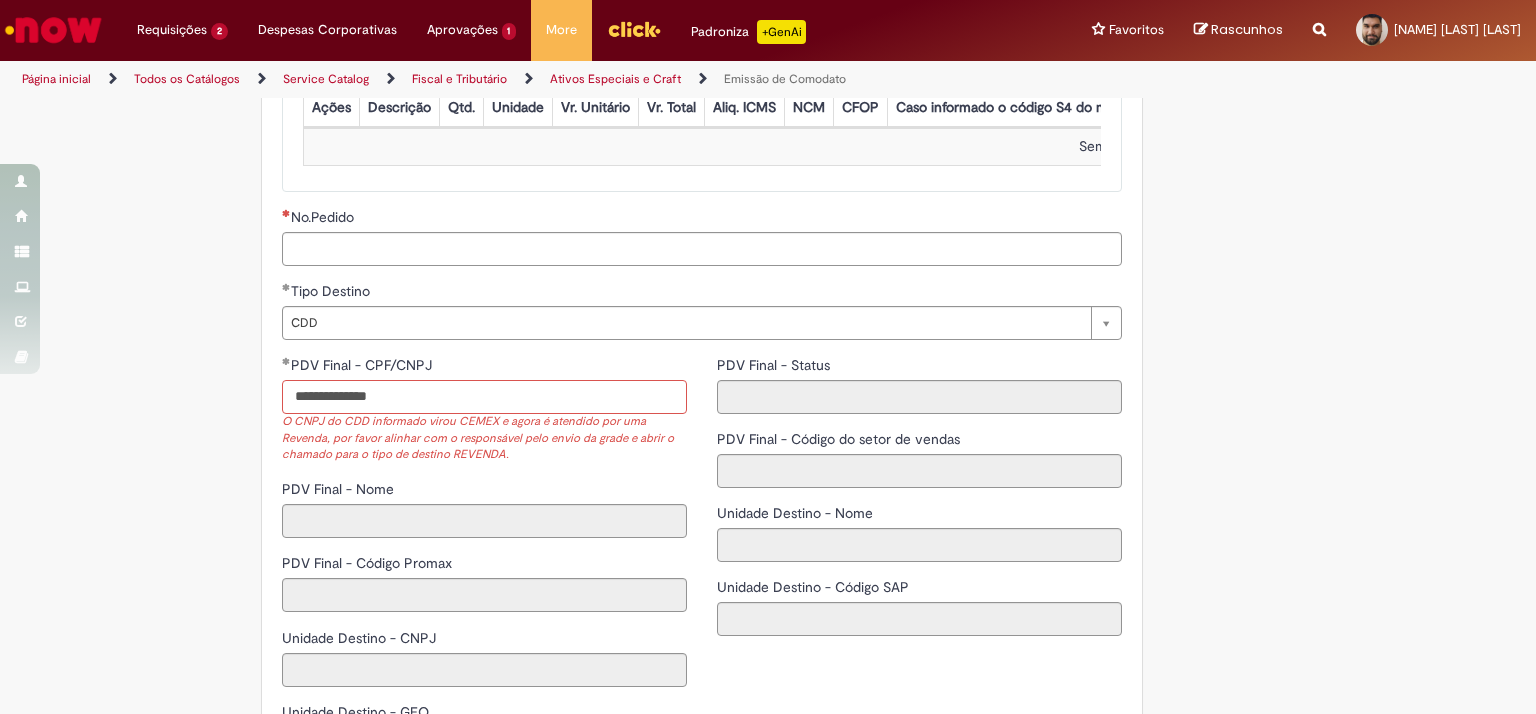 type on "**********" 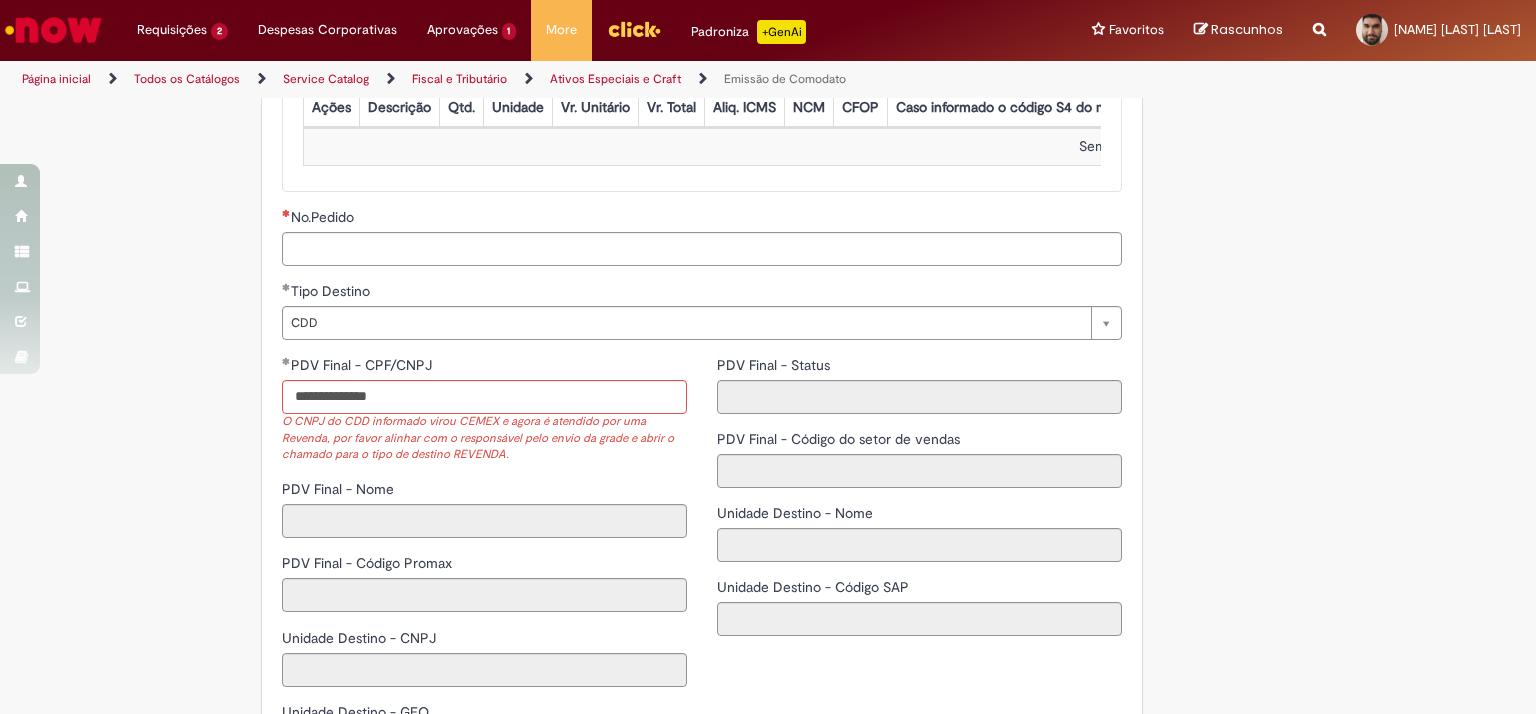 click on "Adicionar a Favoritos
Emissão de Comodato
Solicitar Emissão de Nota fiscal de Retorno de Armazenagem de Ativos Especiais e Craft.
Nessa oferta você   poderá solicitar   as seguintes opções:
Ativos Especiais: Lançamentos (entrada) e emissões (saída) de notas fiscais de  materiais/bens comodatáveis , por exemplo: ponta de gôndola, racks, refrigeradores, chopeiras, pit stop, máquina de gelo, post mix, TVs, entre outros.
Craft: Materiais das marcas linha Premium, tais como colorado, patagonia entre outras
Verificar antes da abertura do chamado:
Se o projeto está alinhado com a Administração Central – AC (gerência);
Se o  código SAP  do material que será comodatado está corretamente cadastrado no sistema;
utilizar campo de descrição/justificativa;
Se o  pedido
processos automatizados
C onnect .
Se  !" at bounding box center (670, -411) 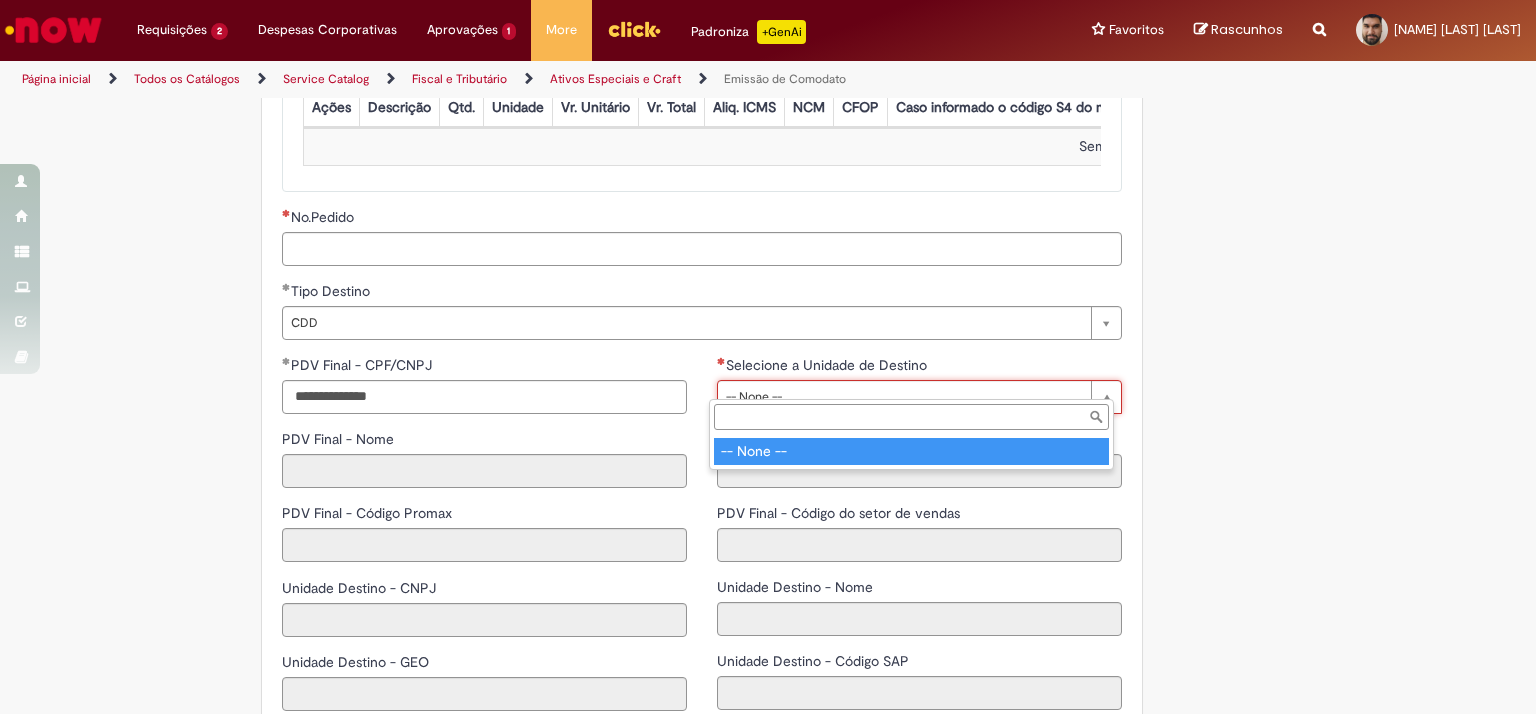 type on "**********" 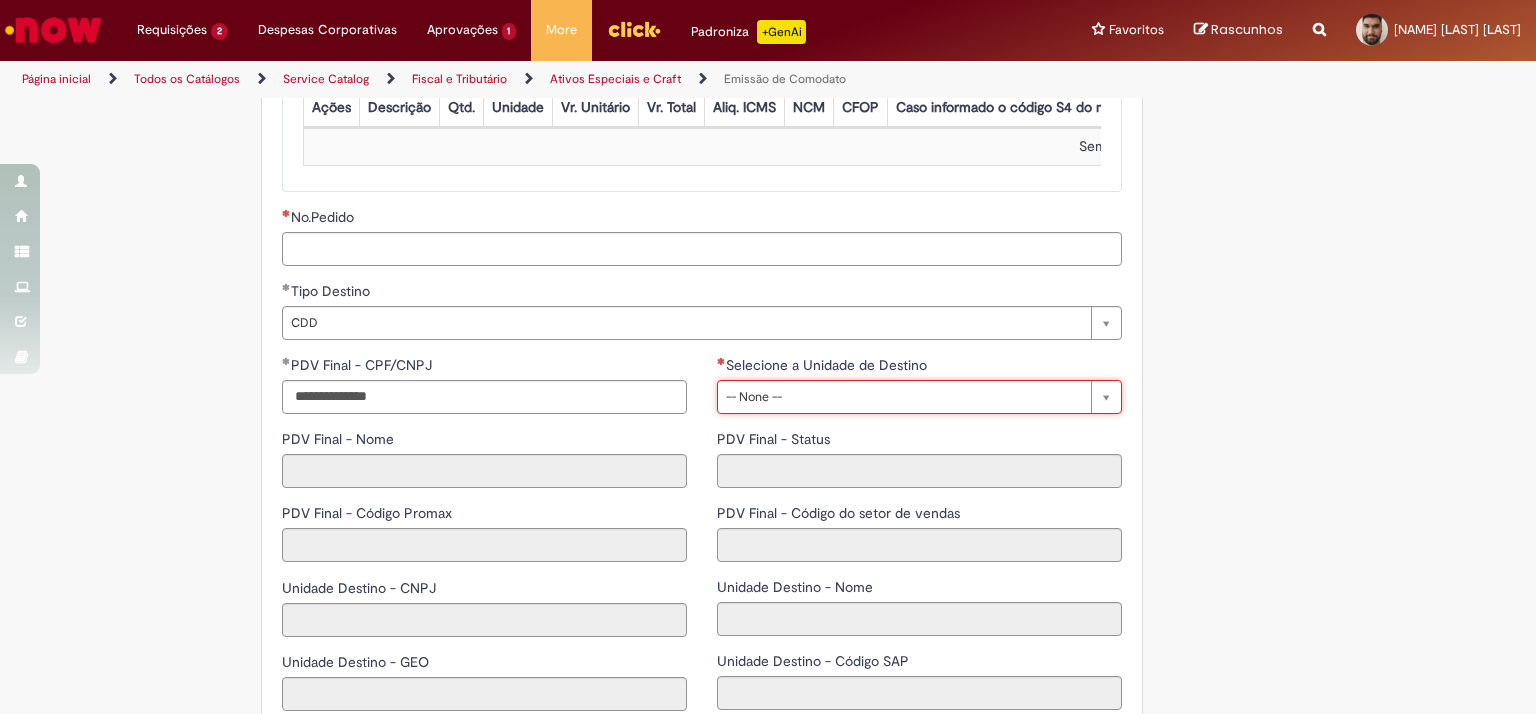 type 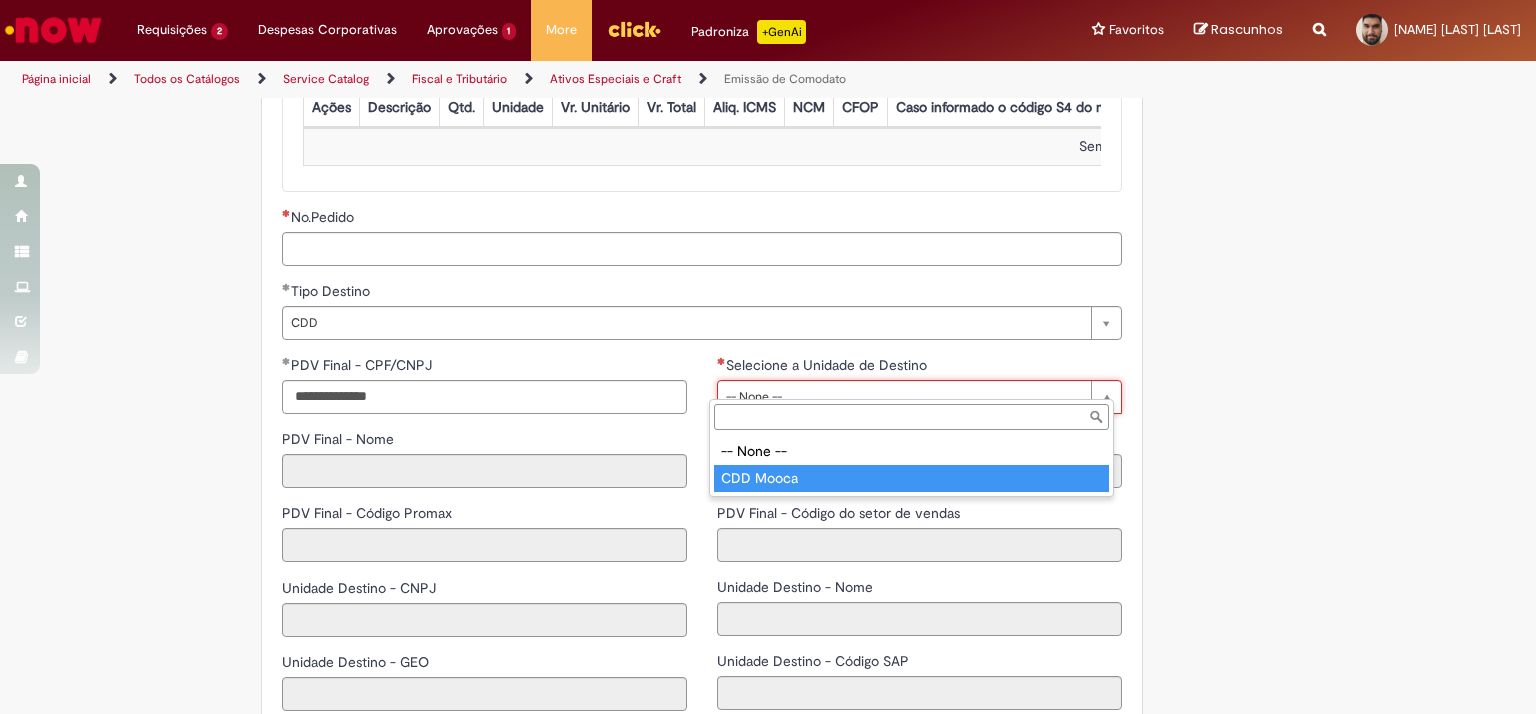 type on "**********" 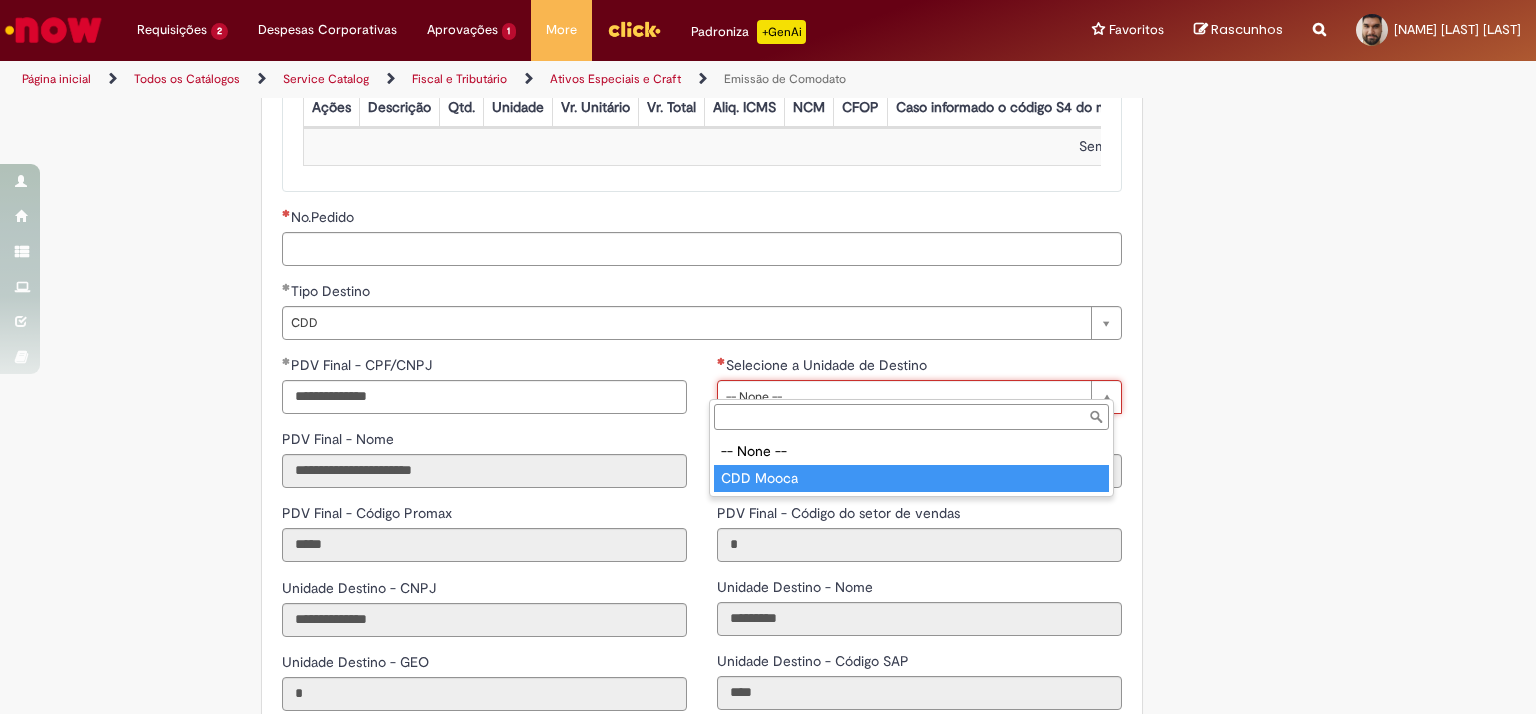 scroll, scrollTop: 0, scrollLeft: 63, axis: horizontal 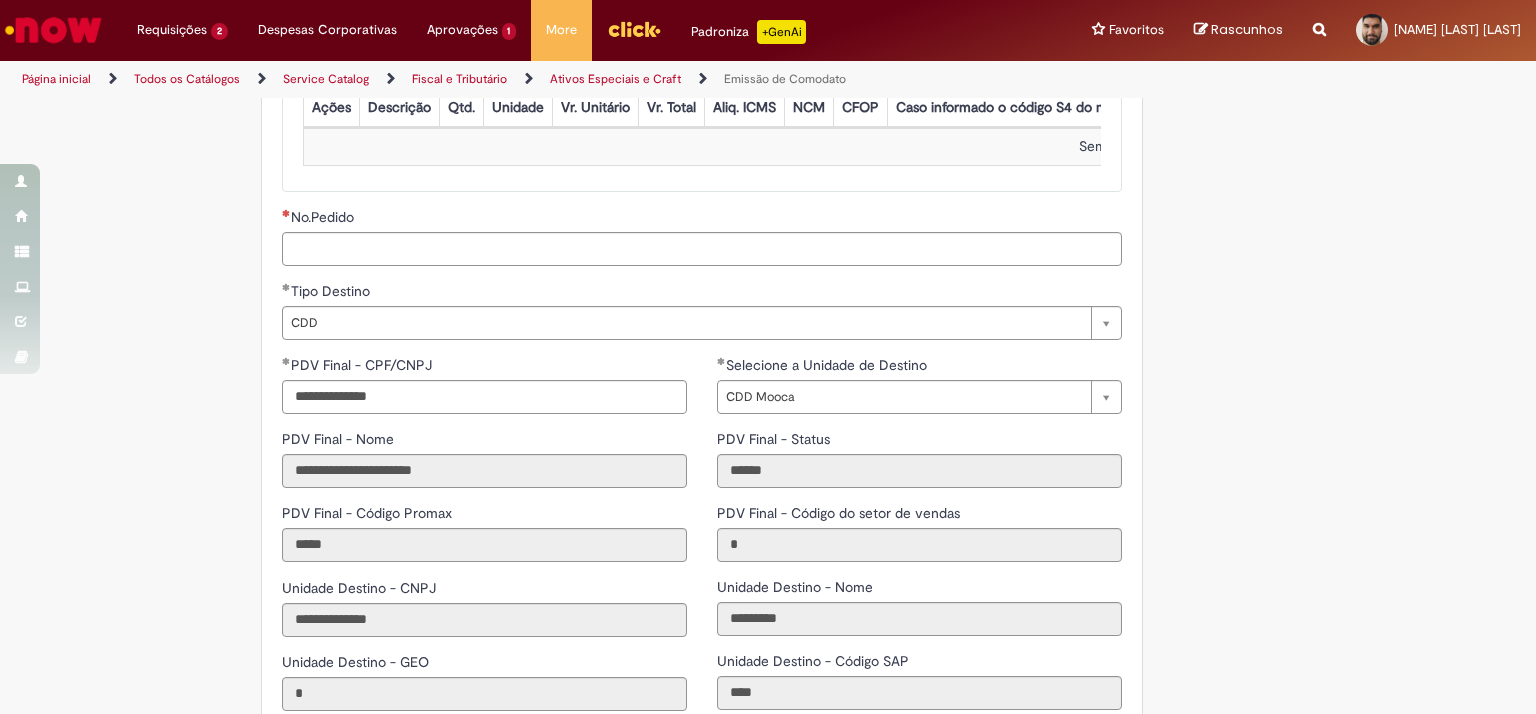 click on "Adicionar a Favoritos
Emissão de Comodato
Solicitar Emissão de Nota fiscal de Retorno de Armazenagem de Ativos Especiais e Craft.
Nessa oferta você   poderá solicitar   as seguintes opções:
Ativos Especiais: Lançamentos (entrada) e emissões (saída) de notas fiscais de  materiais/bens comodatáveis , por exemplo: ponta de gôndola, racks, refrigeradores, chopeiras, pit stop, máquina de gelo, post mix, TVs, entre outros.
Craft: Materiais das marcas linha Premium, tais como colorado, patagonia entre outras
Verificar antes da abertura do chamado:
Se o projeto está alinhado com a Administração Central – AC (gerência);
Se o  código SAP  do material que será comodatado está corretamente cadastrado no sistema;
utilizar campo de descrição/justificativa;
Se o  pedido
processos automatizados
C onnect .
Se  !" at bounding box center (670, -436) 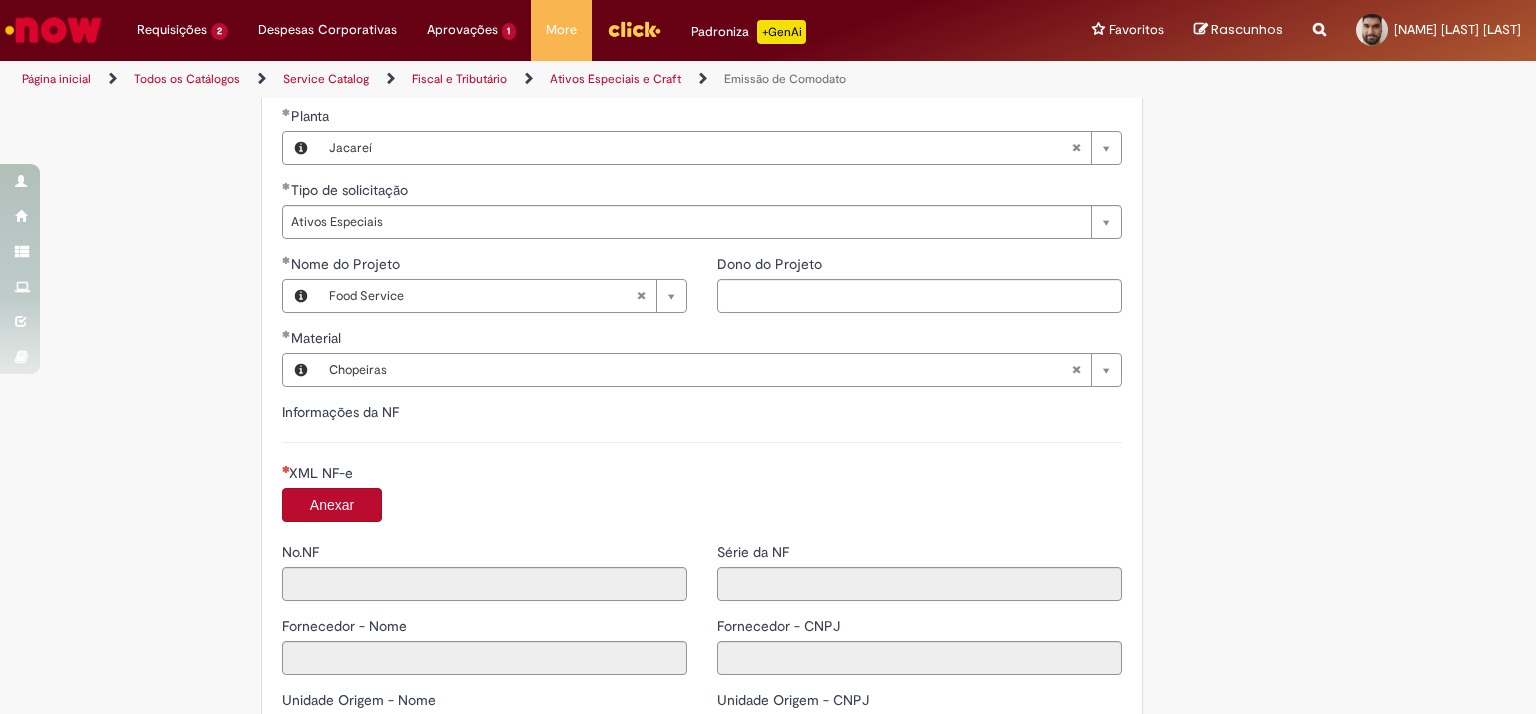 scroll, scrollTop: 1364, scrollLeft: 0, axis: vertical 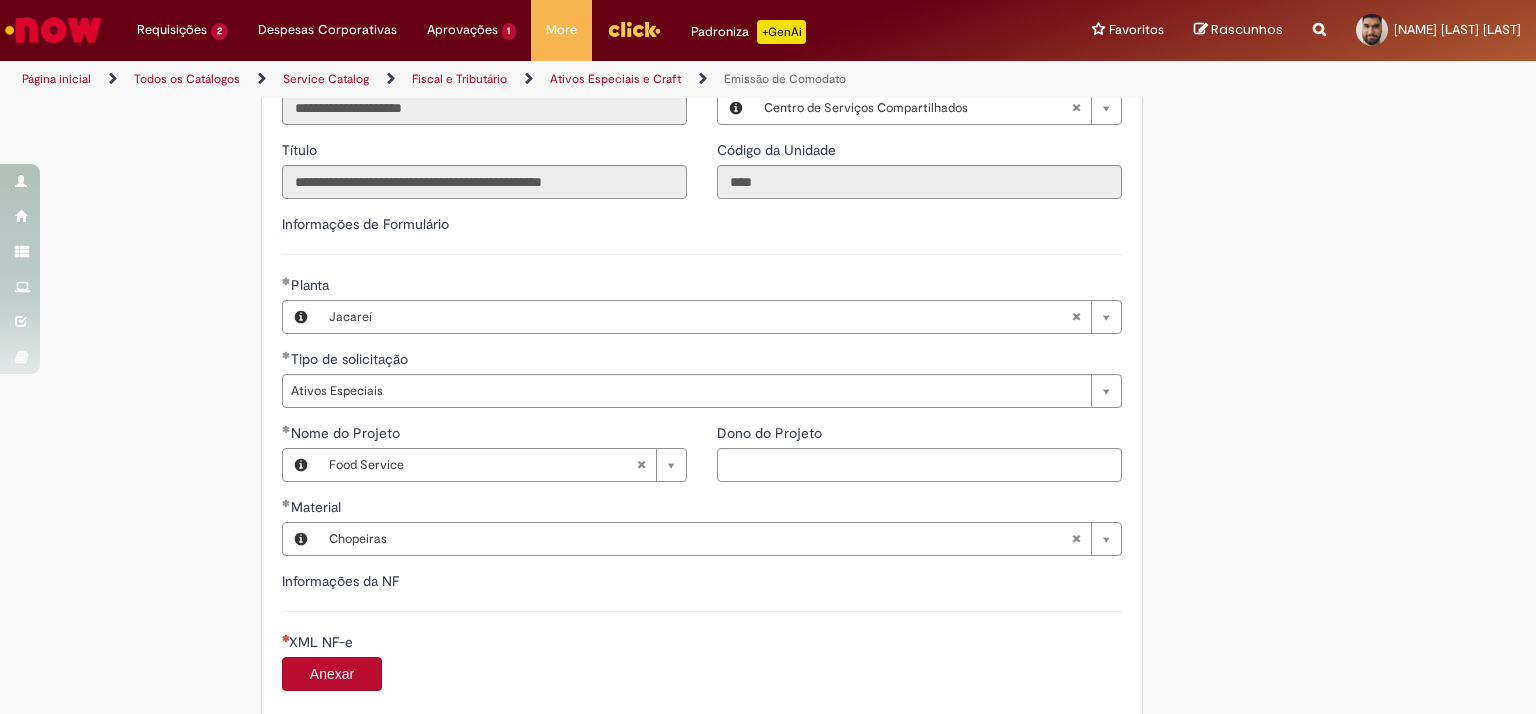 type 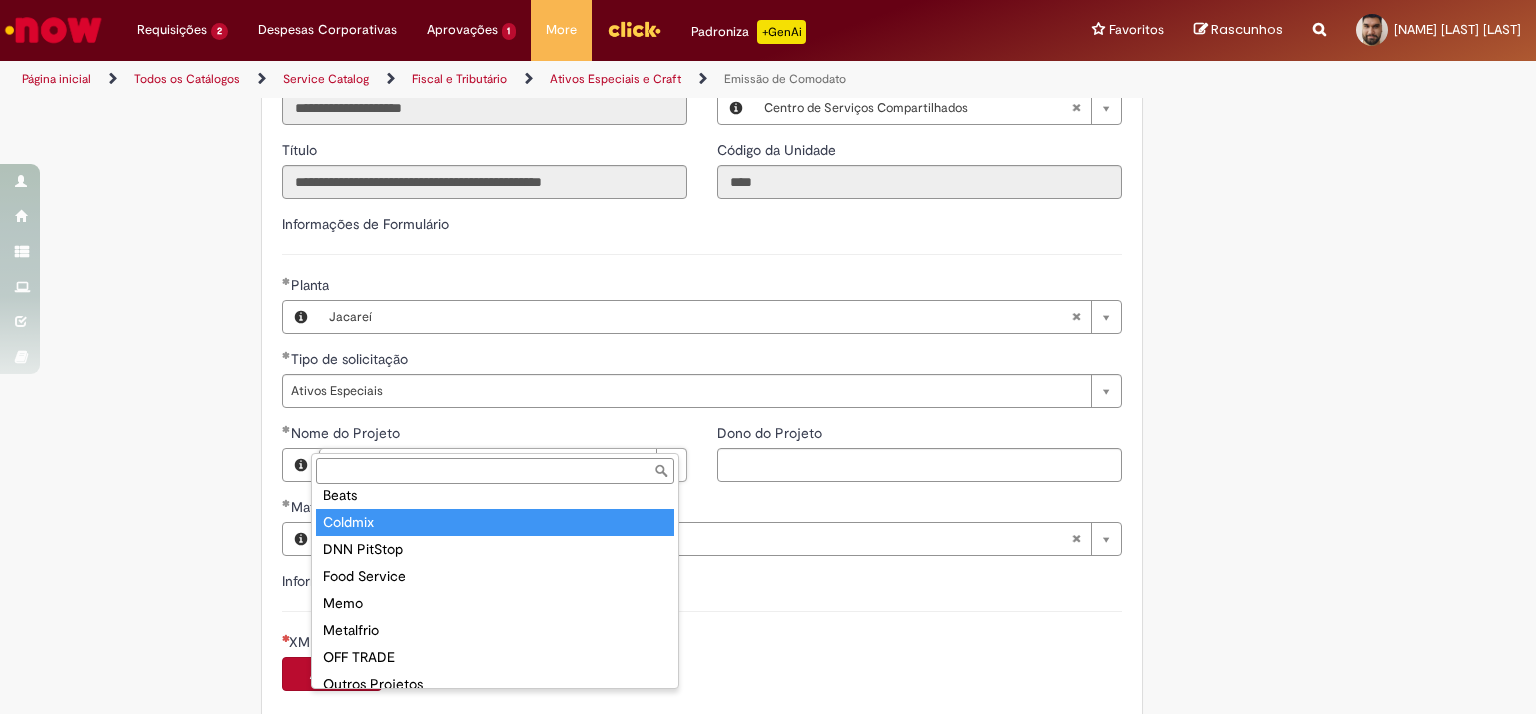 scroll, scrollTop: 100, scrollLeft: 0, axis: vertical 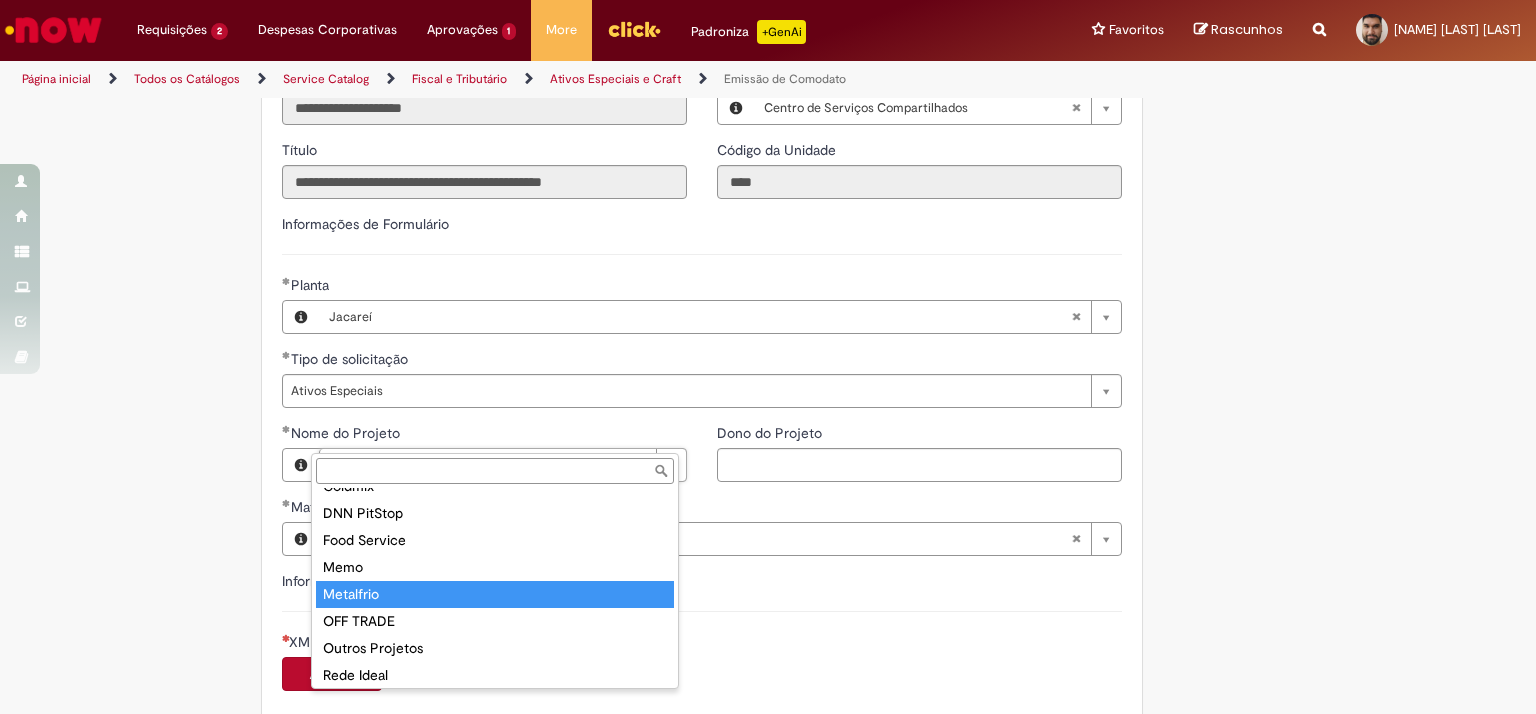 type on "*********" 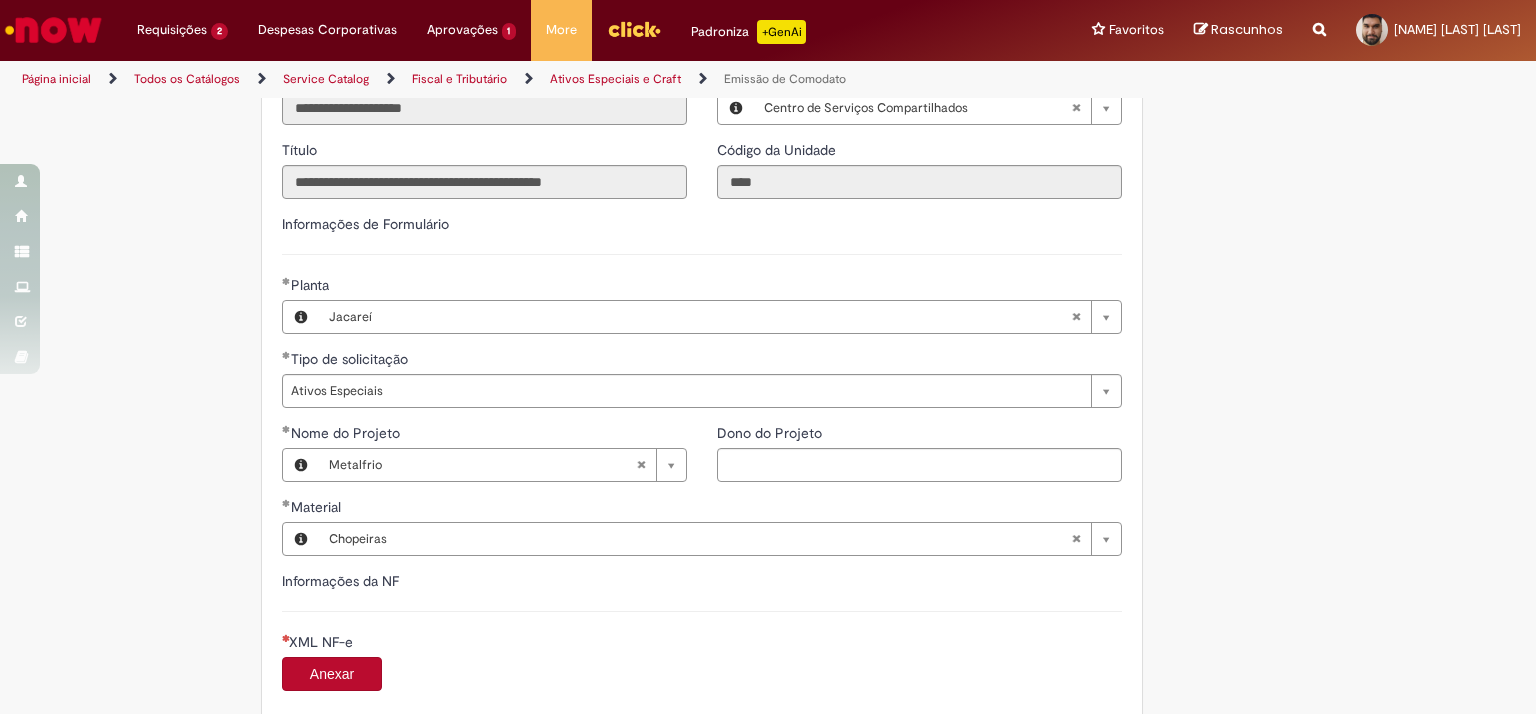 click on "Adicionar a Favoritos
Emissão de Comodato
Solicitar Emissão de Nota fiscal de Retorno de Armazenagem de Ativos Especiais e Craft.
Nessa oferta você   poderá solicitar   as seguintes opções:
Ativos Especiais: Lançamentos (entrada) e emissões (saída) de notas fiscais de  materiais/bens comodatáveis , por exemplo: ponta de gôndola, racks, refrigeradores, chopeiras, pit stop, máquina de gelo, post mix, TVs, entre outros.
Craft: Materiais das marcas linha Premium, tais como colorado, patagonia entre outras
Verificar antes da abertura do chamado:
Se o projeto está alinhado com a Administração Central – AC (gerência);
Se o  código SAP  do material que será comodatado está corretamente cadastrado no sistema;
utilizar campo de descrição/justificativa;
Se o  pedido
processos automatizados
C onnect .
Se  !" at bounding box center [670, 589] 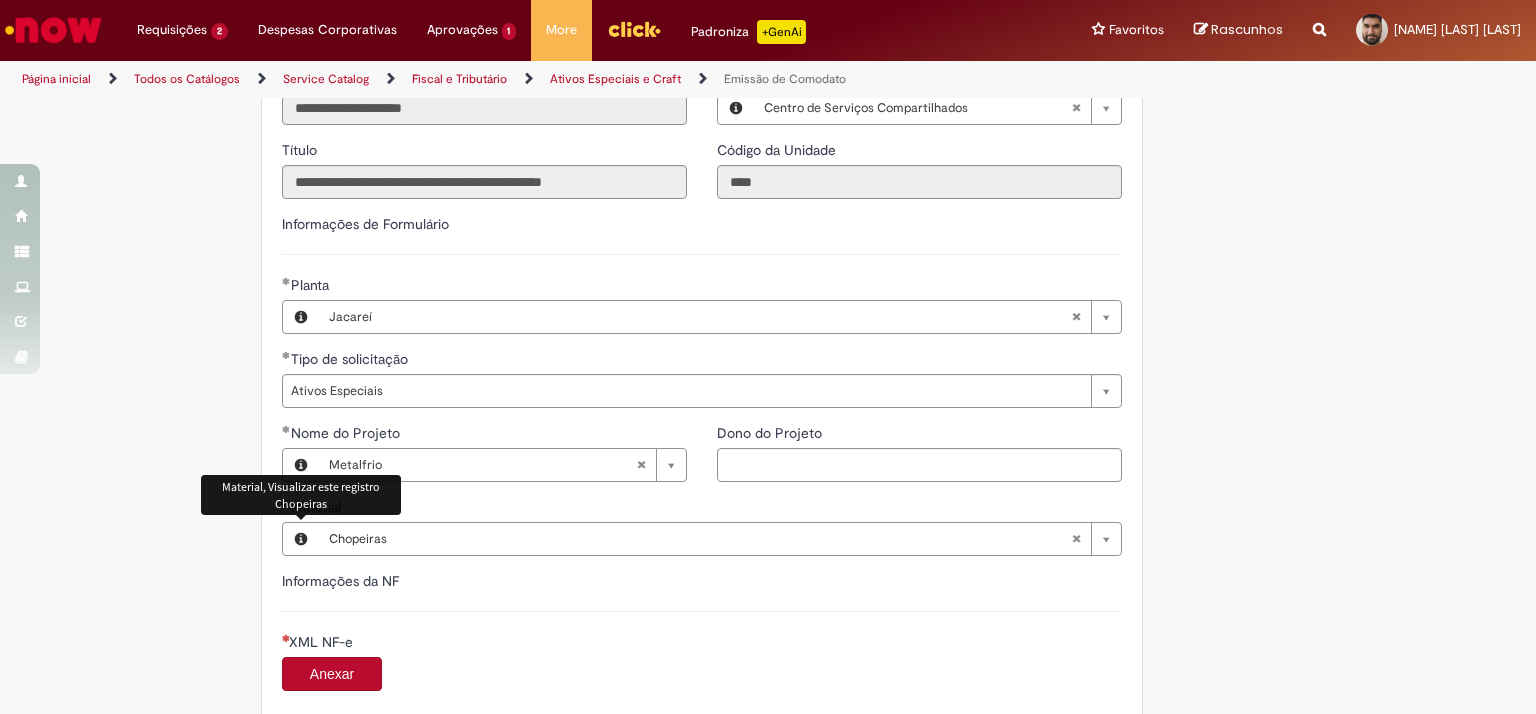 type 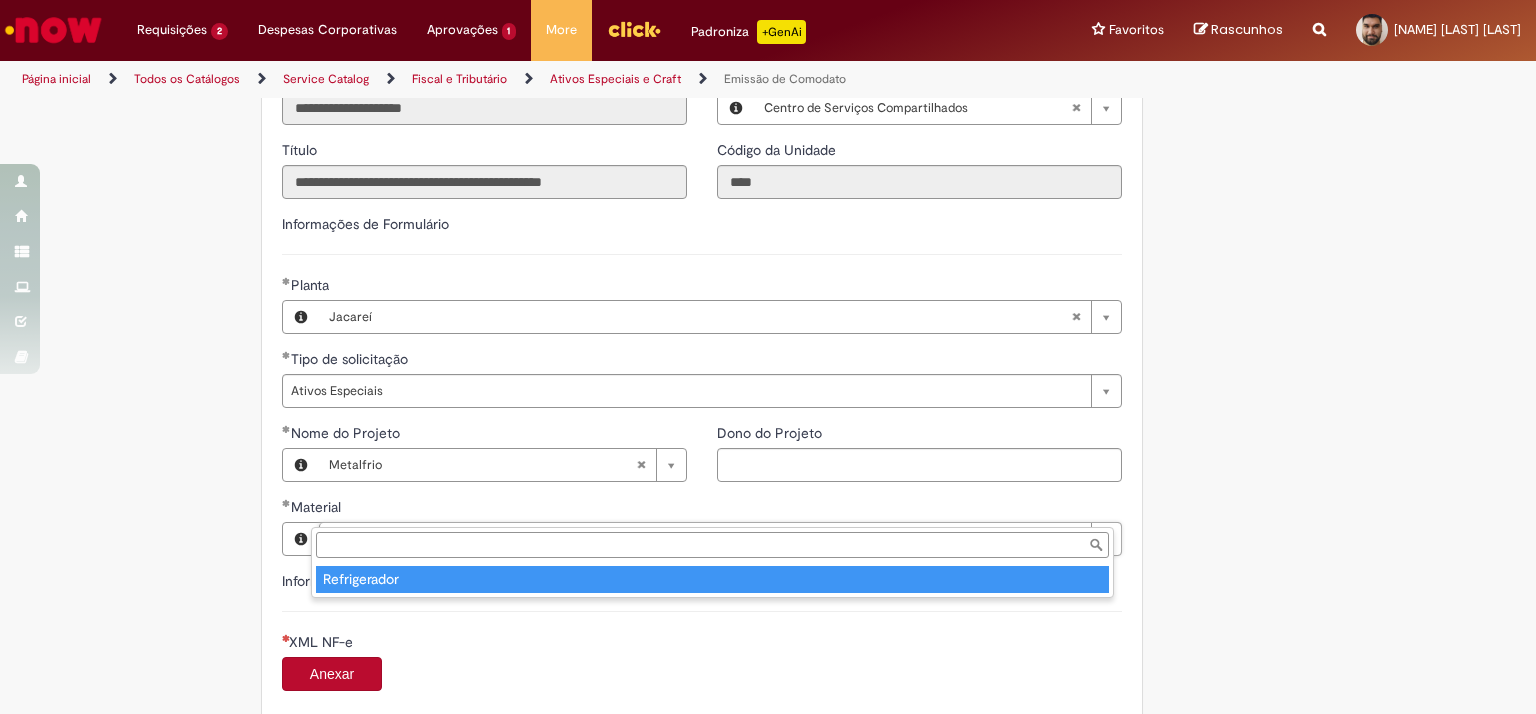 type on "**********" 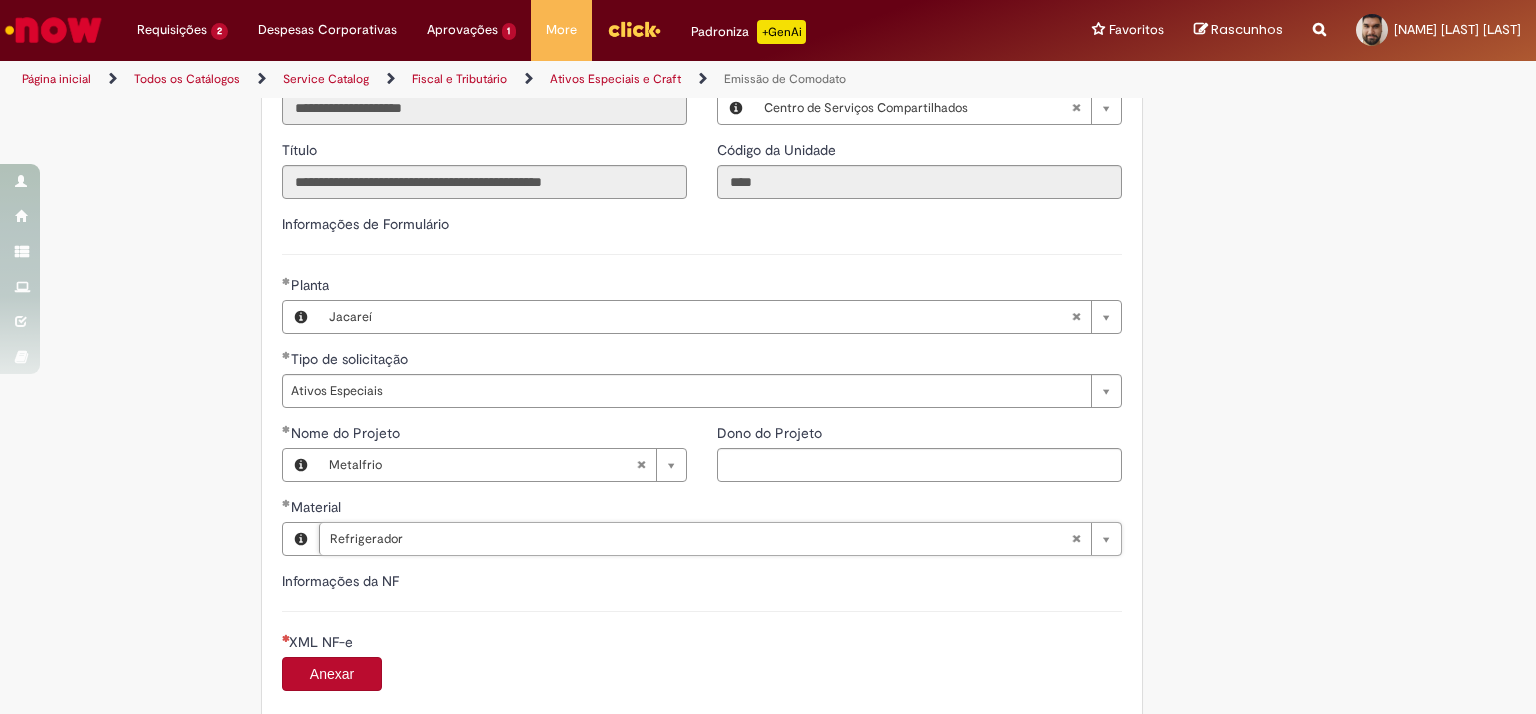 click on "Tire dúvidas com LupiAssist    +GenAI
Oi! Eu sou LupiAssist, uma Inteligência Artificial Generativa em constante aprendizado   Meu conteúdo é monitorado para trazer uma melhor experiência
Dúvidas comuns:
Só mais um instante, estou consultando nossas bases de conhecimento  e escrevendo a melhor resposta pra você!
Title
Lorem ipsum dolor sit amet    Fazer uma nova pergunta
Gerei esta resposta utilizando IA Generativa em conjunto com os nossos padrões. Em caso de divergência, os documentos oficiais prevalecerão.
Saiba mais em:
Ou ligue para:
E aí, te ajudei?
Sim, obrigado!" at bounding box center [768, 590] 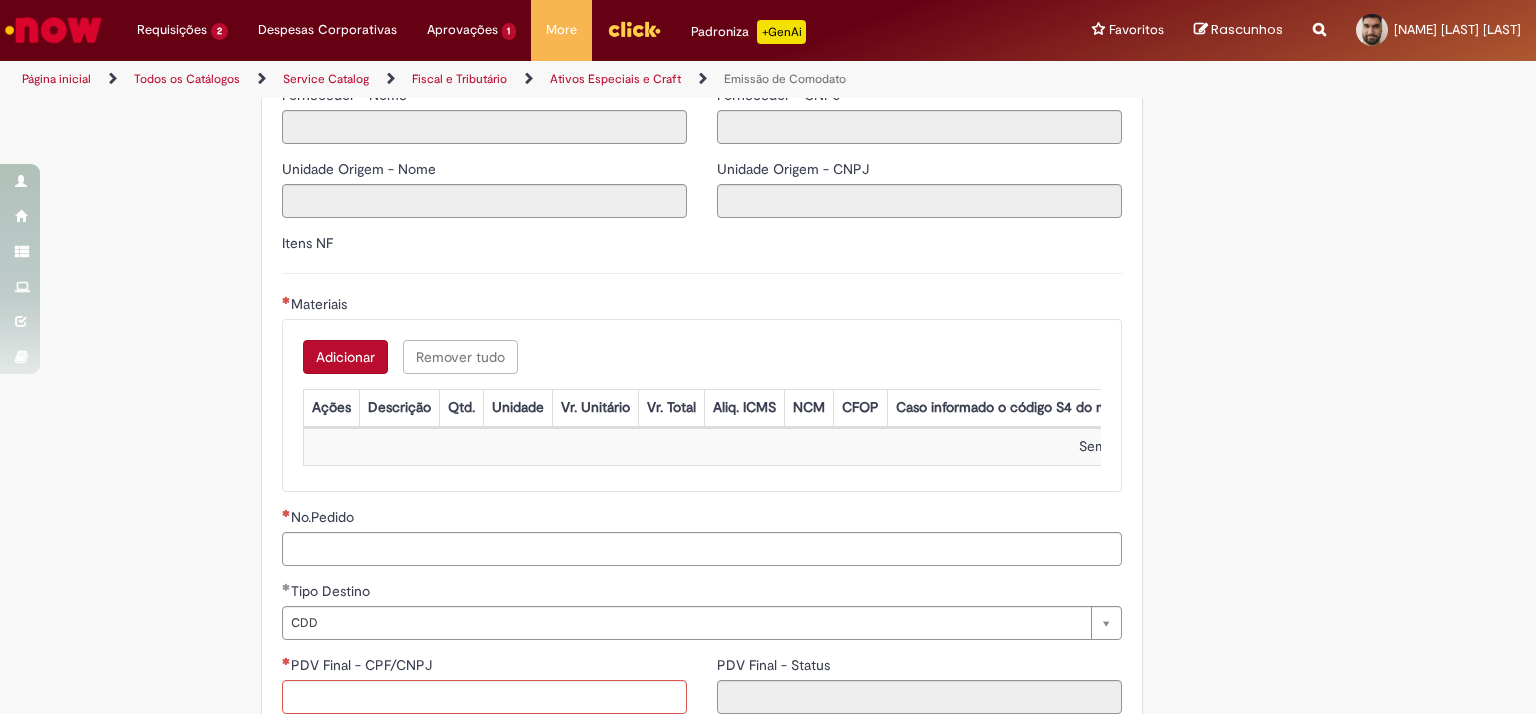 scroll, scrollTop: 2364, scrollLeft: 0, axis: vertical 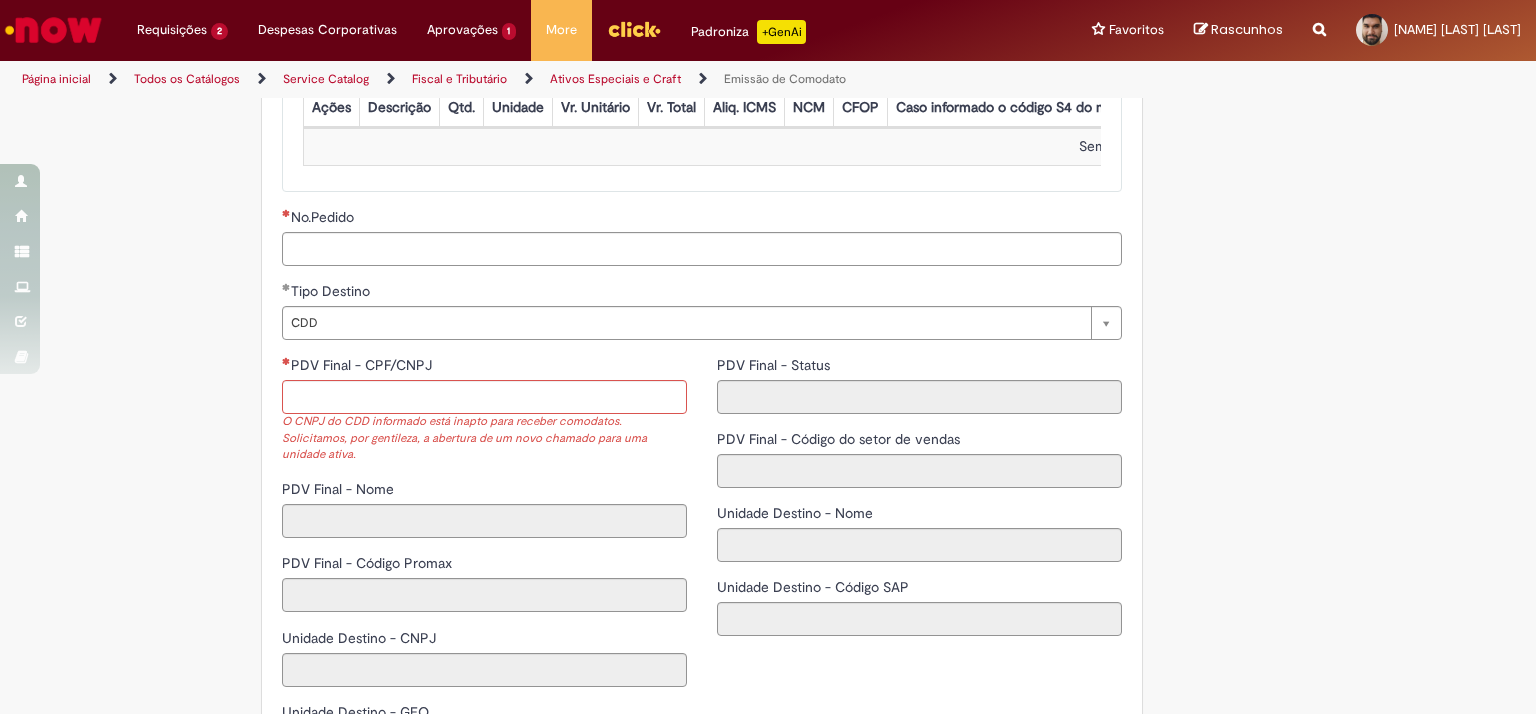 type on "**********" 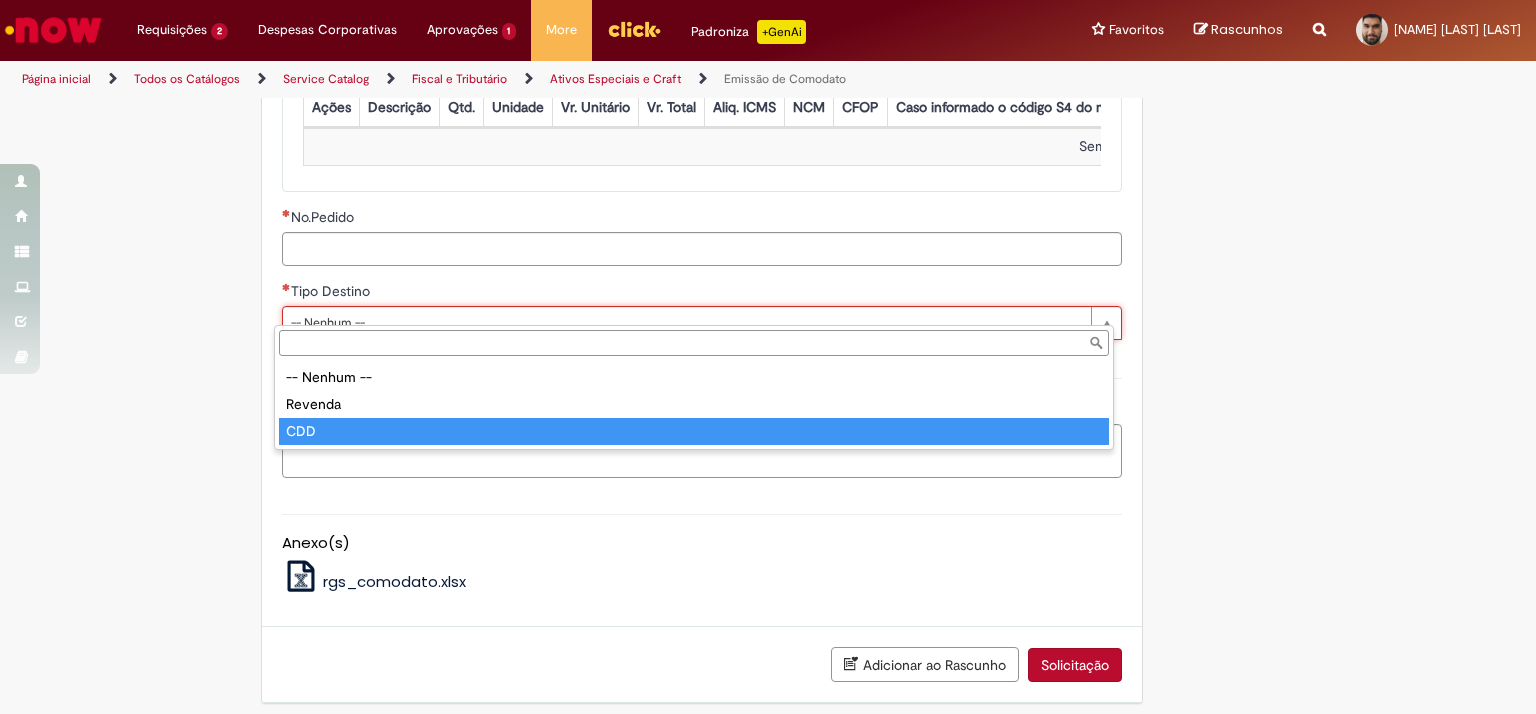type on "***" 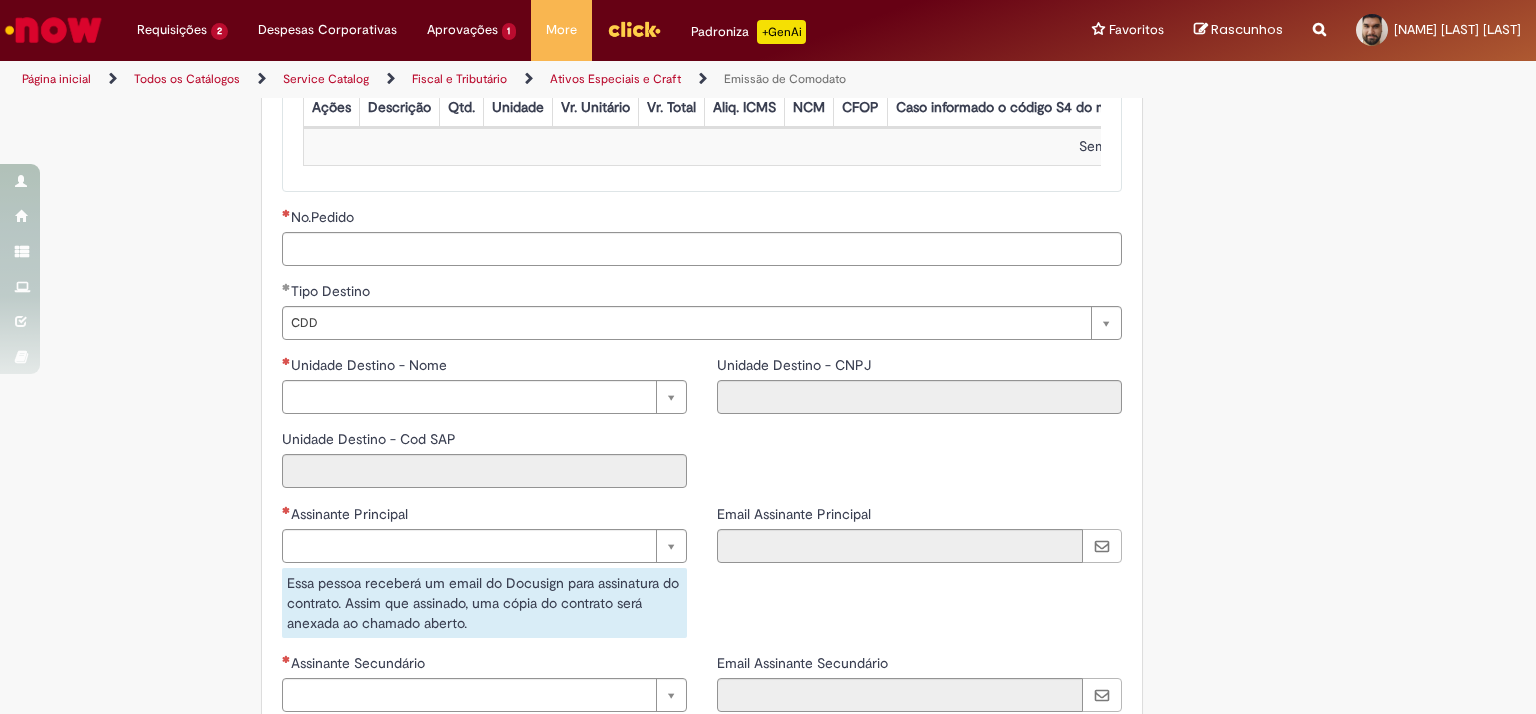 click on "Tire dúvidas com LupiAssist    +GenAI
Oi! Eu sou LupiAssist, uma Inteligência Artificial Generativa em constante aprendizado   Meu conteúdo é monitorado para trazer uma melhor experiência
Dúvidas comuns:
Só mais um instante, estou consultando nossas bases de conhecimento  e escrevendo a melhor resposta pra você!
Title
Lorem ipsum dolor sit amet    Fazer uma nova pergunta
Gerei esta resposta utilizando IA Generativa em conjunto com os nossos padrões. Em caso de divergência, os documentos oficiais prevalecerão.
Saiba mais em:
Ou ligue para:
E aí, te ajudei?
Sim, obrigado!" at bounding box center [768, -546] 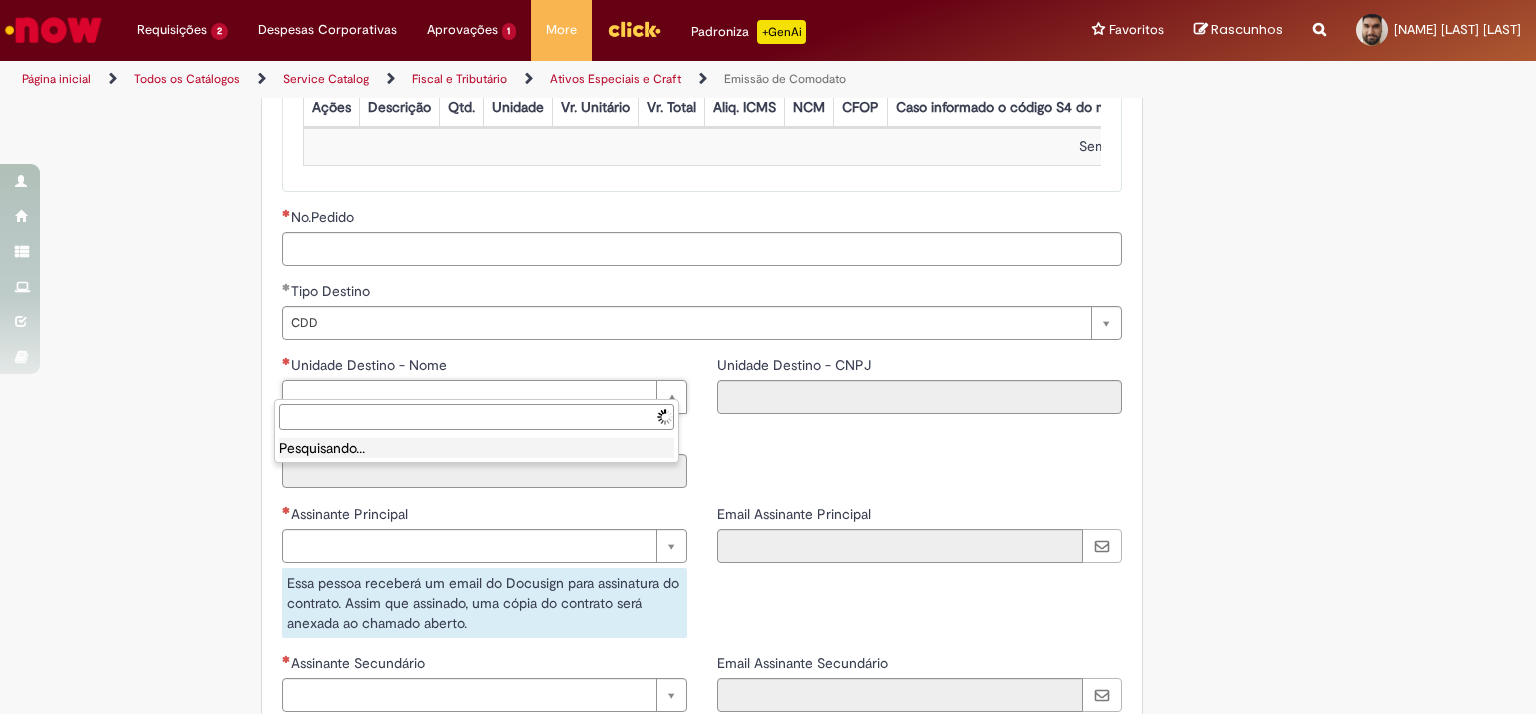 type on "**********" 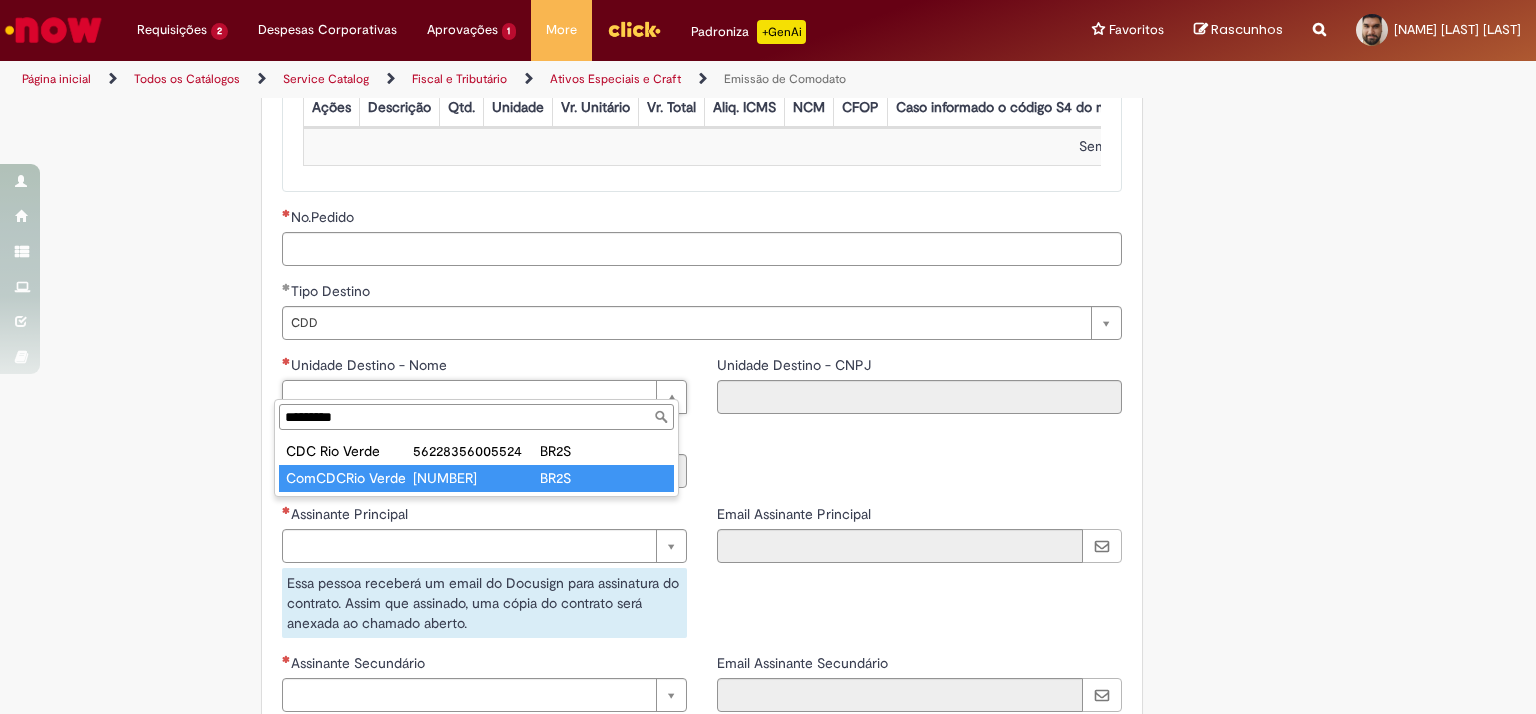 type on "*********" 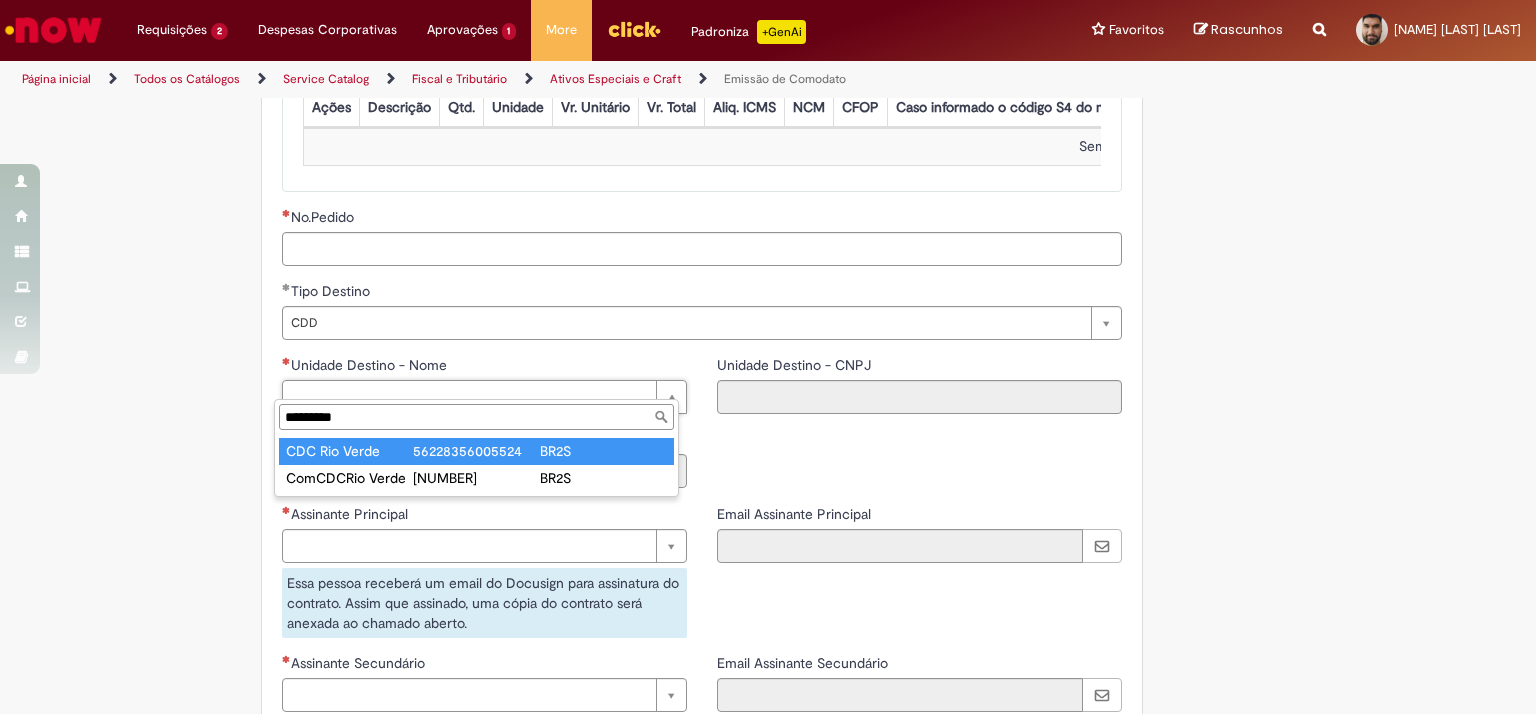 type on "**********" 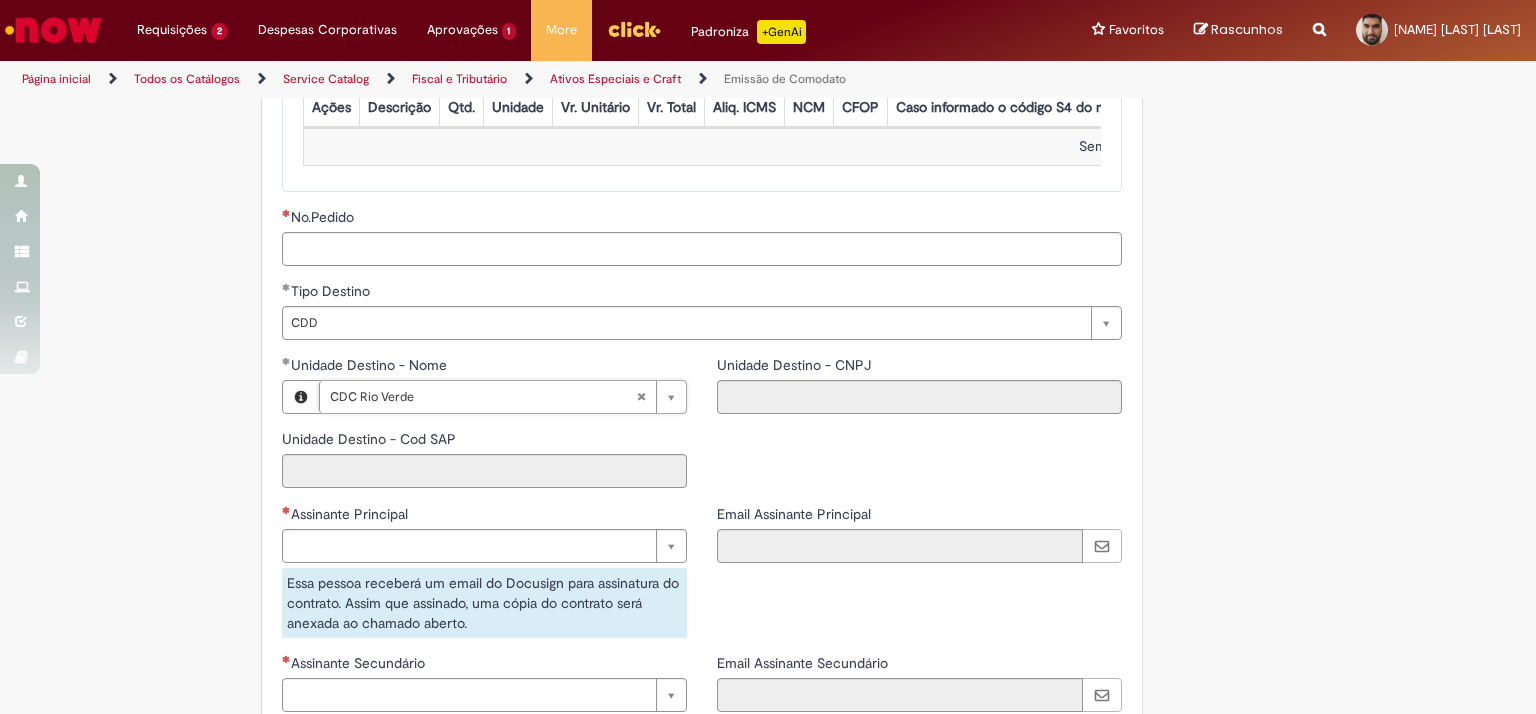 click on "Adicionar a Favoritos
Emissão de Comodato
Solicitar Emissão de Nota fiscal de Retorno de Armazenagem de Ativos Especiais e Craft.
Nessa oferta você   poderá solicitar   as seguintes opções:
Ativos Especiais: Lançamentos (entrada) e emissões (saída) de notas fiscais de  materiais/bens comodatáveis , por exemplo: ponta de gôndola, racks, refrigeradores, chopeiras, pit stop, máquina de gelo, post mix, TVs, entre outros.
Craft: Materiais das marcas linha Premium, tais como colorado, patagonia entre outras
Verificar antes da abertura do chamado:
Se o projeto está alinhado com a Administração Central – AC (gerência);
Se o  código SAP  do material que será comodatado está corretamente cadastrado no sistema;
utilizar campo de descrição/justificativa;
Se o  pedido
processos automatizados
C onnect .
Se  !" at bounding box center (670, -547) 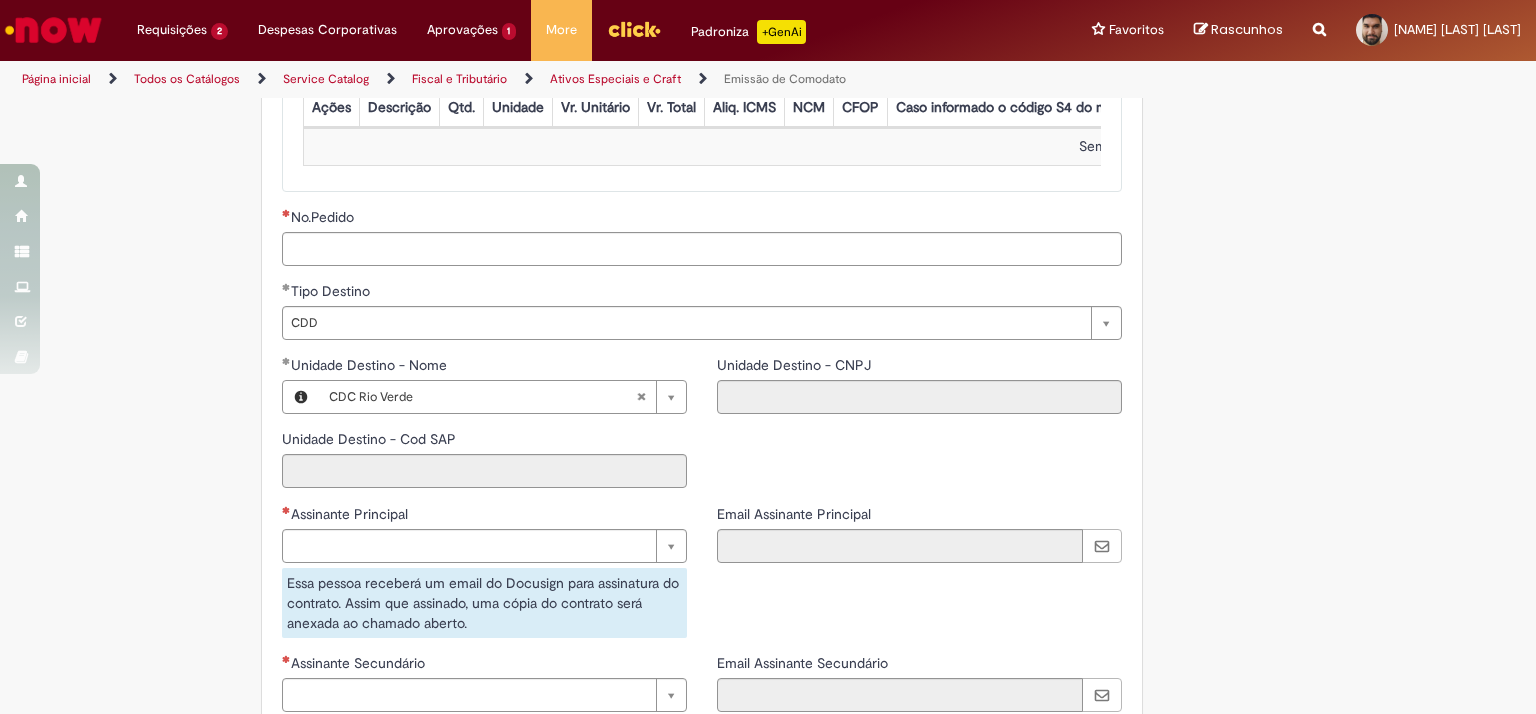 type on "****" 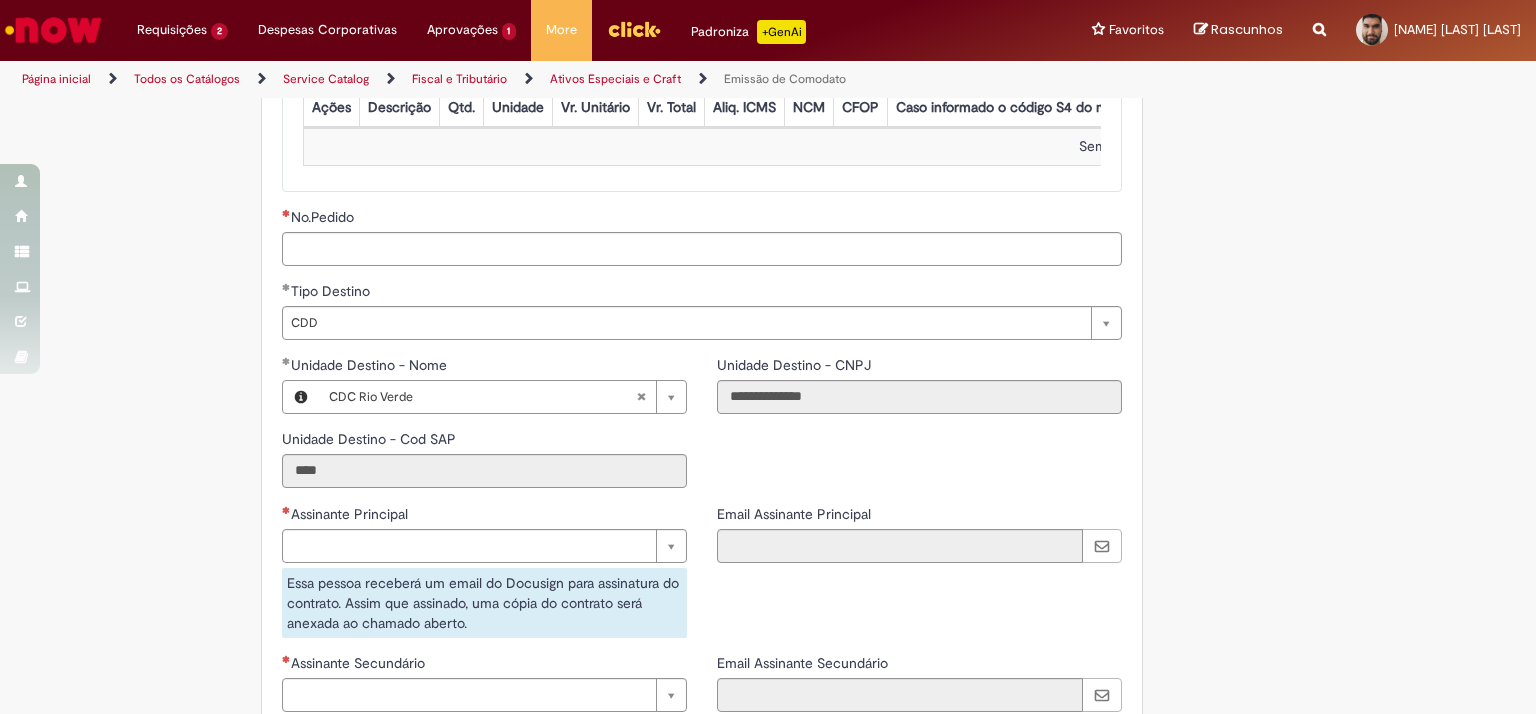 type 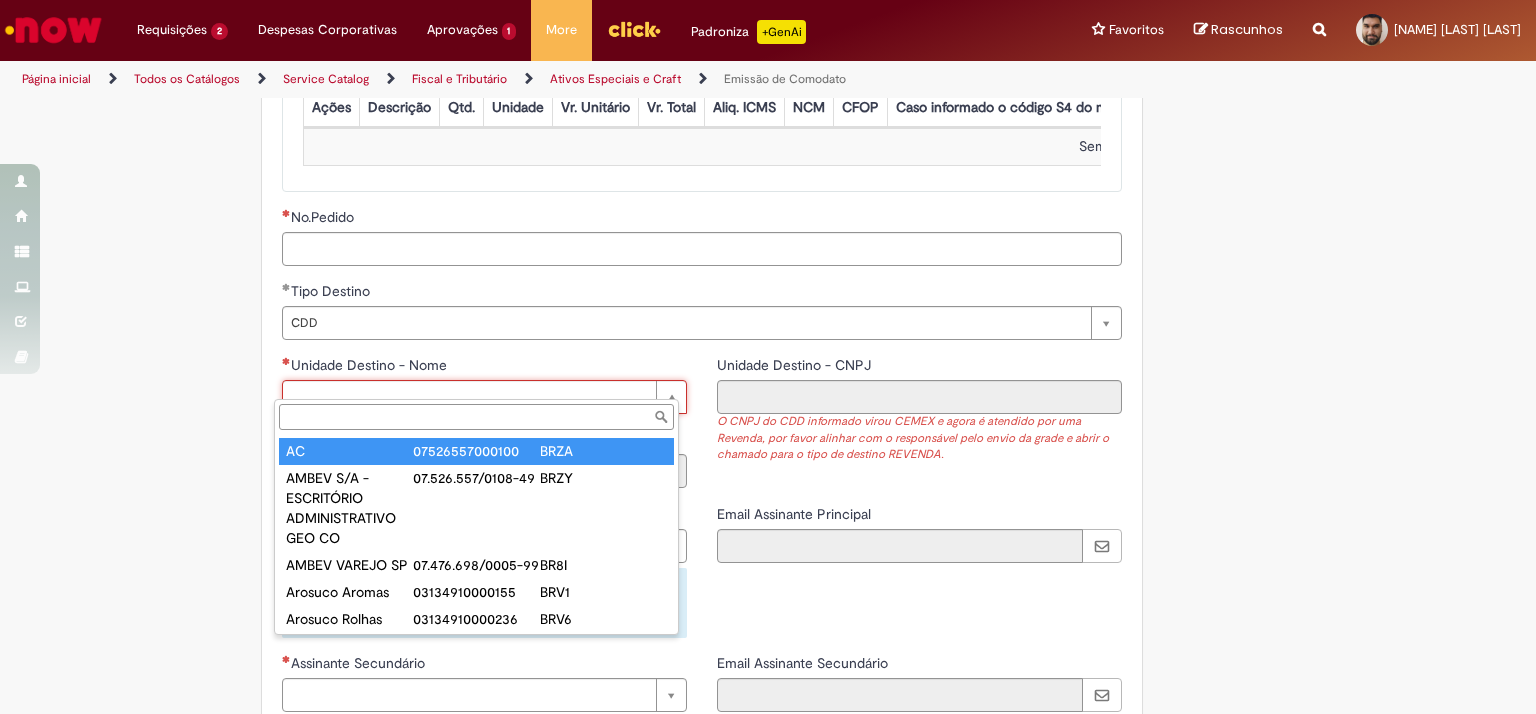 paste on "**********" 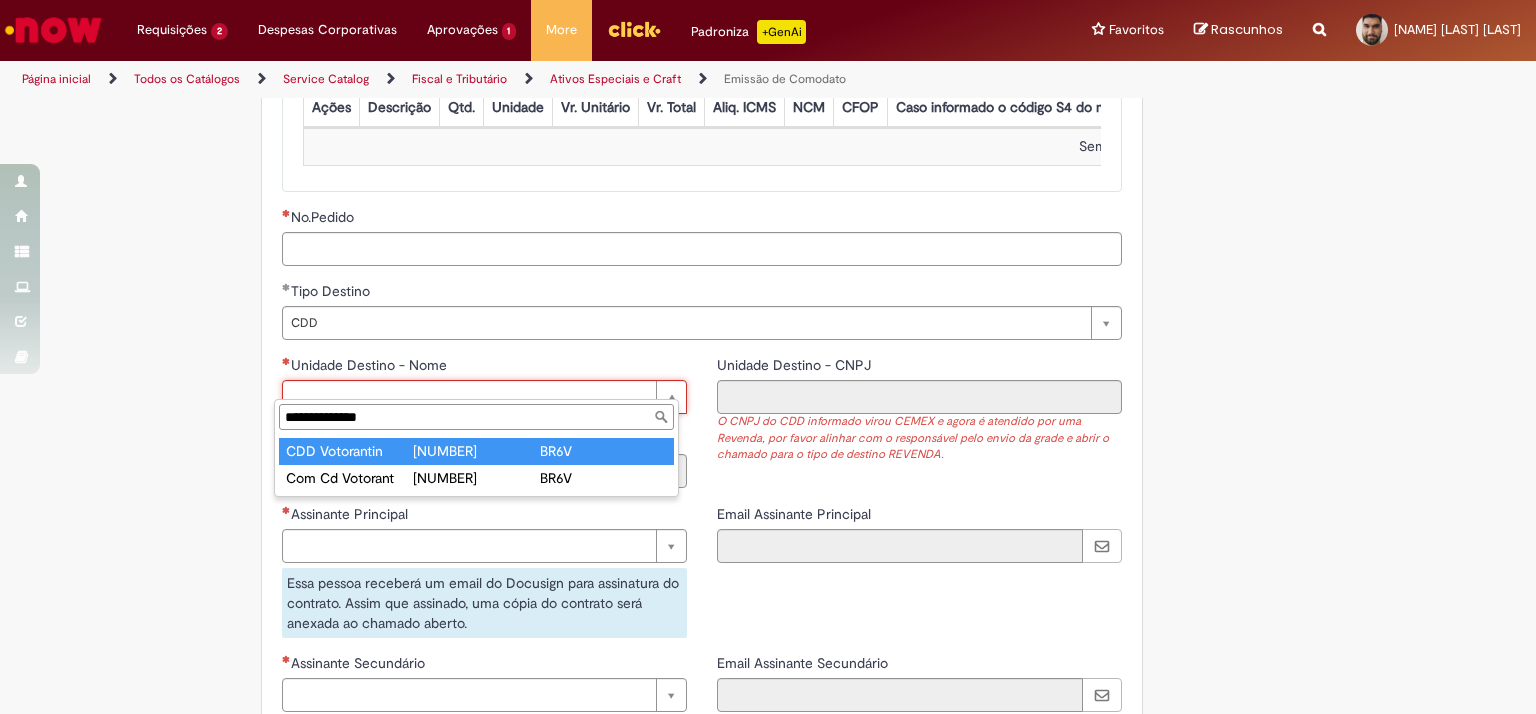 type on "**********" 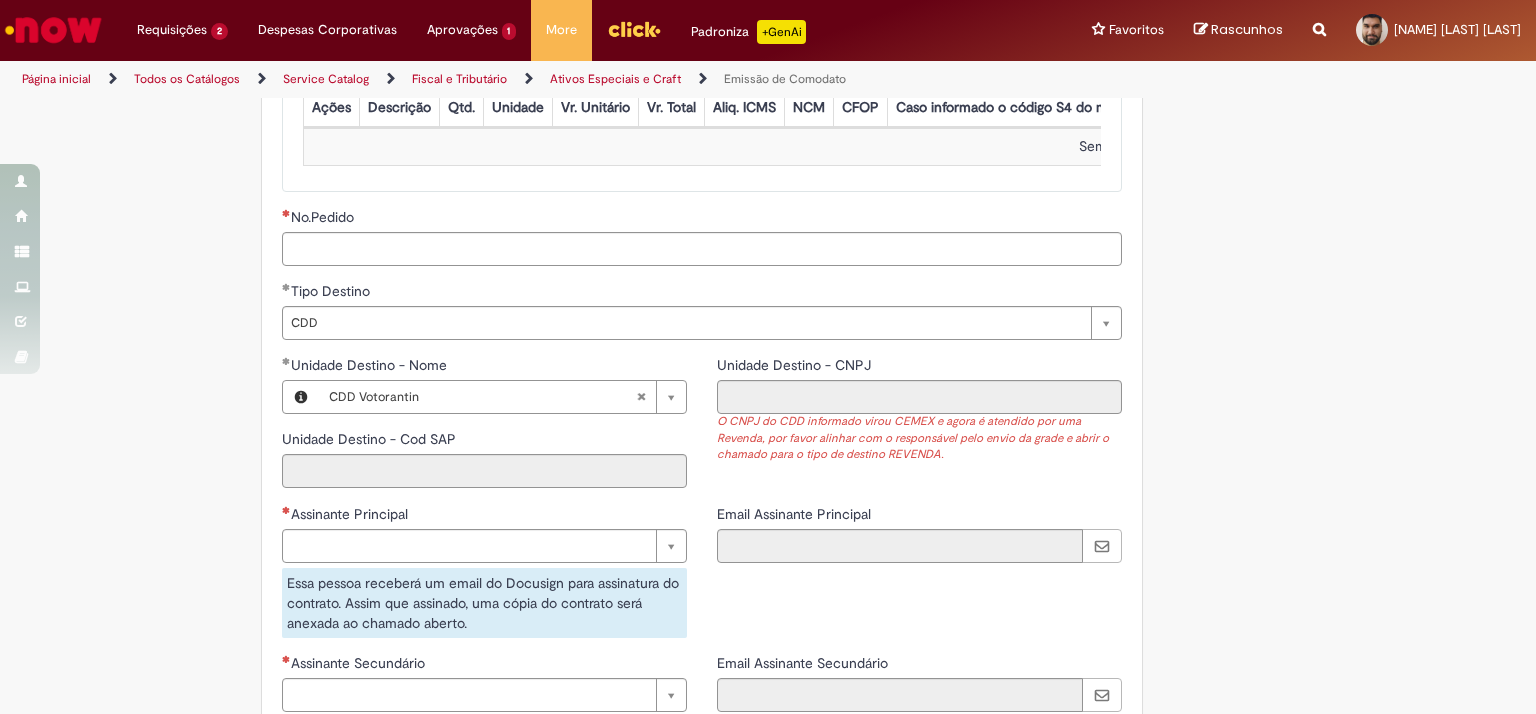 click on "Tire dúvidas com LupiAssist    +GenAI
Oi! Eu sou LupiAssist, uma Inteligência Artificial Generativa em constante aprendizado   Meu conteúdo é monitorado para trazer uma melhor experiência
Dúvidas comuns:
Só mais um instante, estou consultando nossas bases de conhecimento  e escrevendo a melhor resposta pra você!
Title
Lorem ipsum dolor sit amet    Fazer uma nova pergunta
Gerei esta resposta utilizando IA Generativa em conjunto com os nossos padrões. Em caso de divergência, os documentos oficiais prevalecerão.
Saiba mais em:
Ou ligue para:
E aí, te ajudei?
Sim, obrigado!" at bounding box center [768, -546] 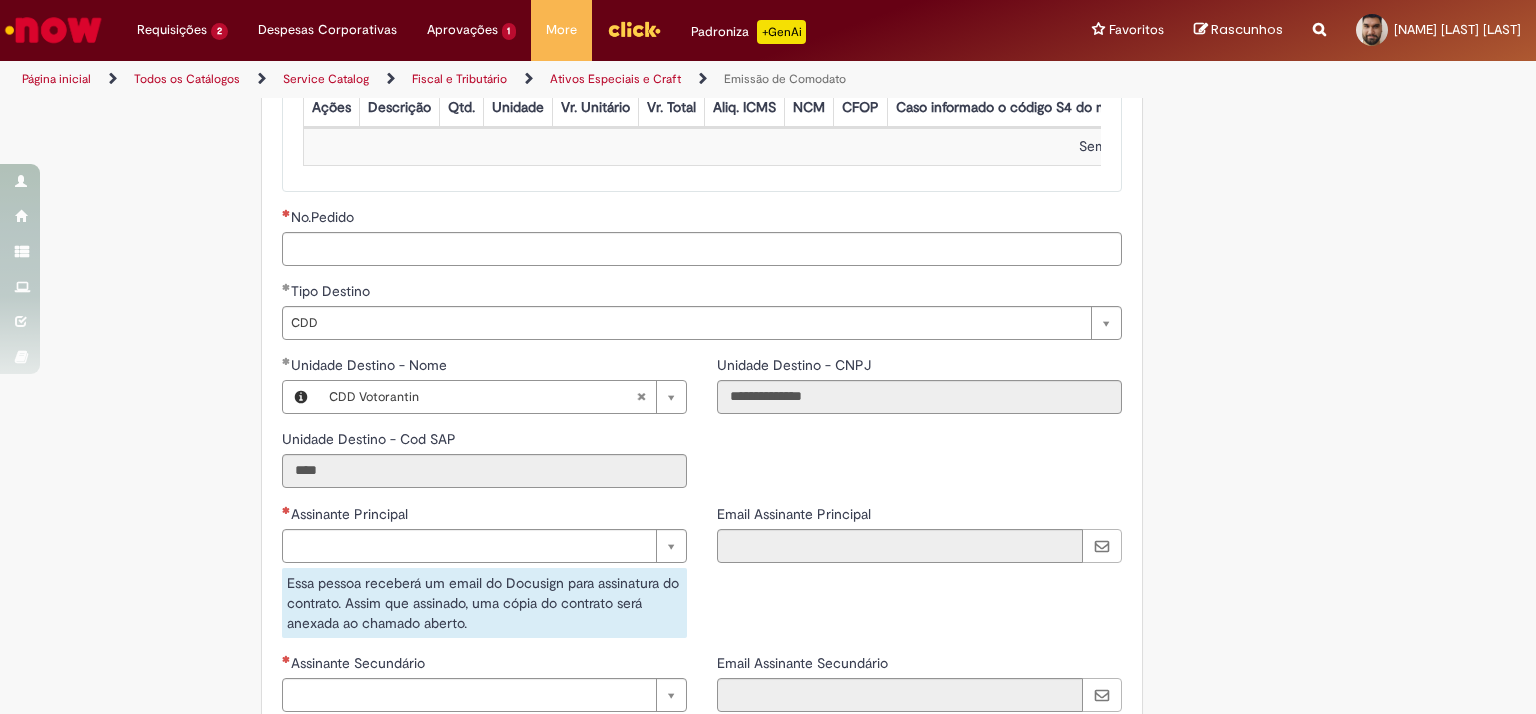type 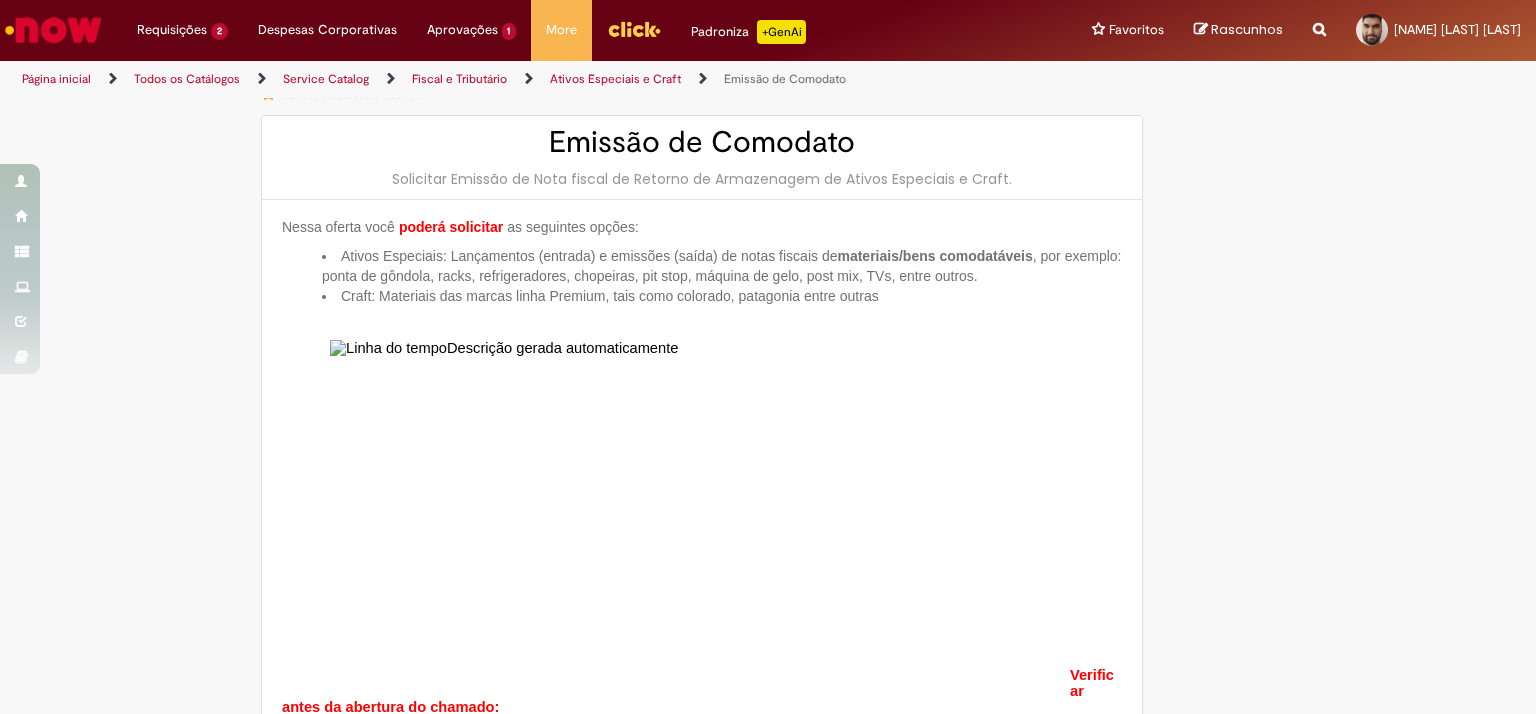 scroll, scrollTop: 0, scrollLeft: 0, axis: both 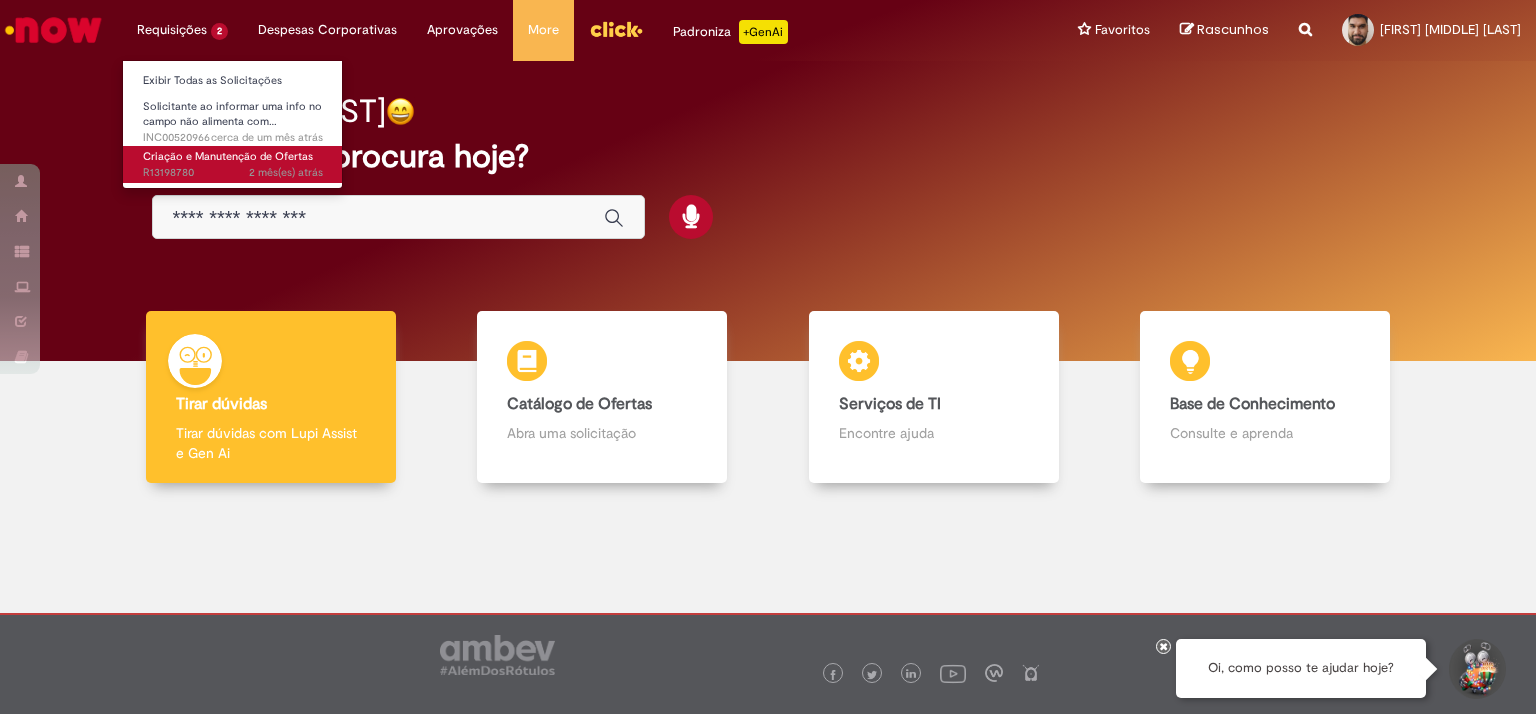 click on "Criação e Manutenção de Ofertas
2 mês(es) atrás 2 meses atrás  R13198780" at bounding box center [233, 164] 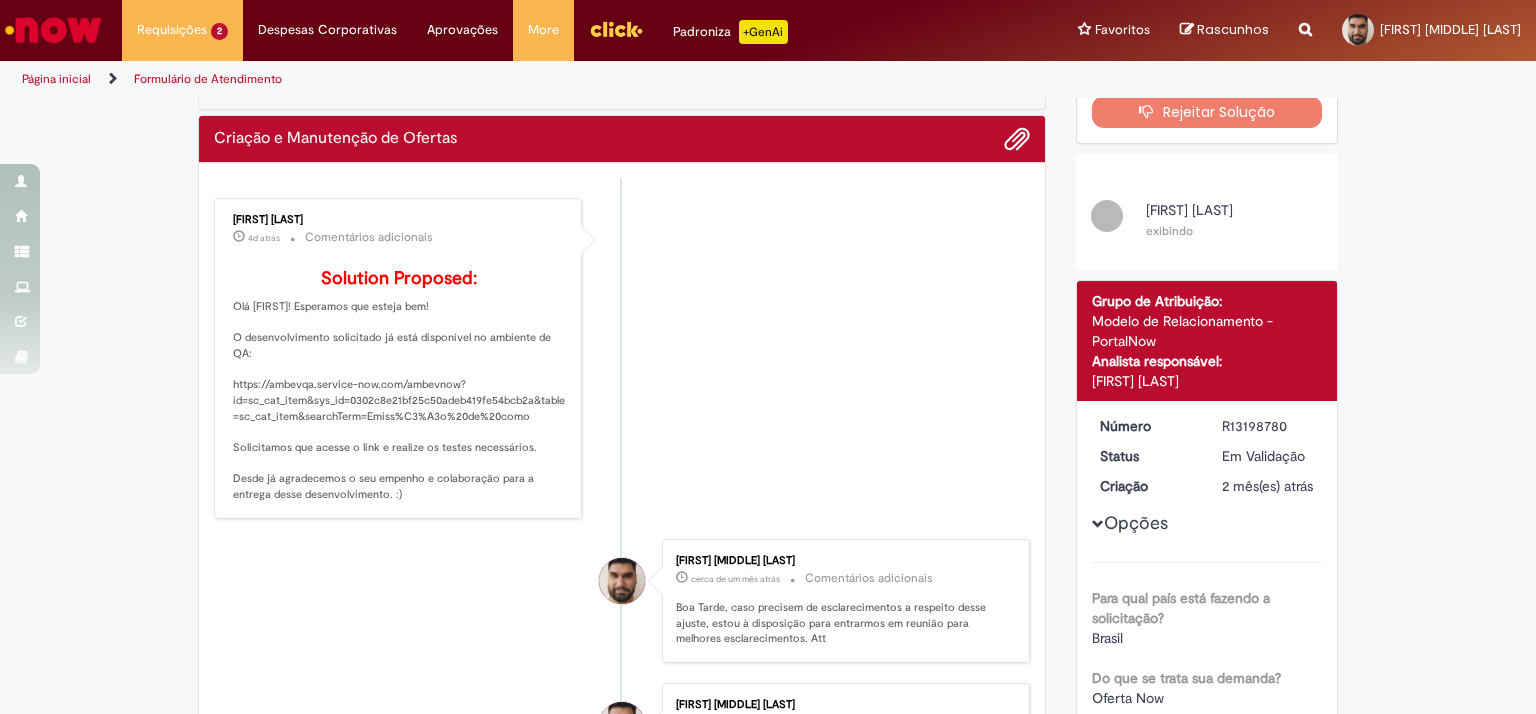 scroll, scrollTop: 0, scrollLeft: 0, axis: both 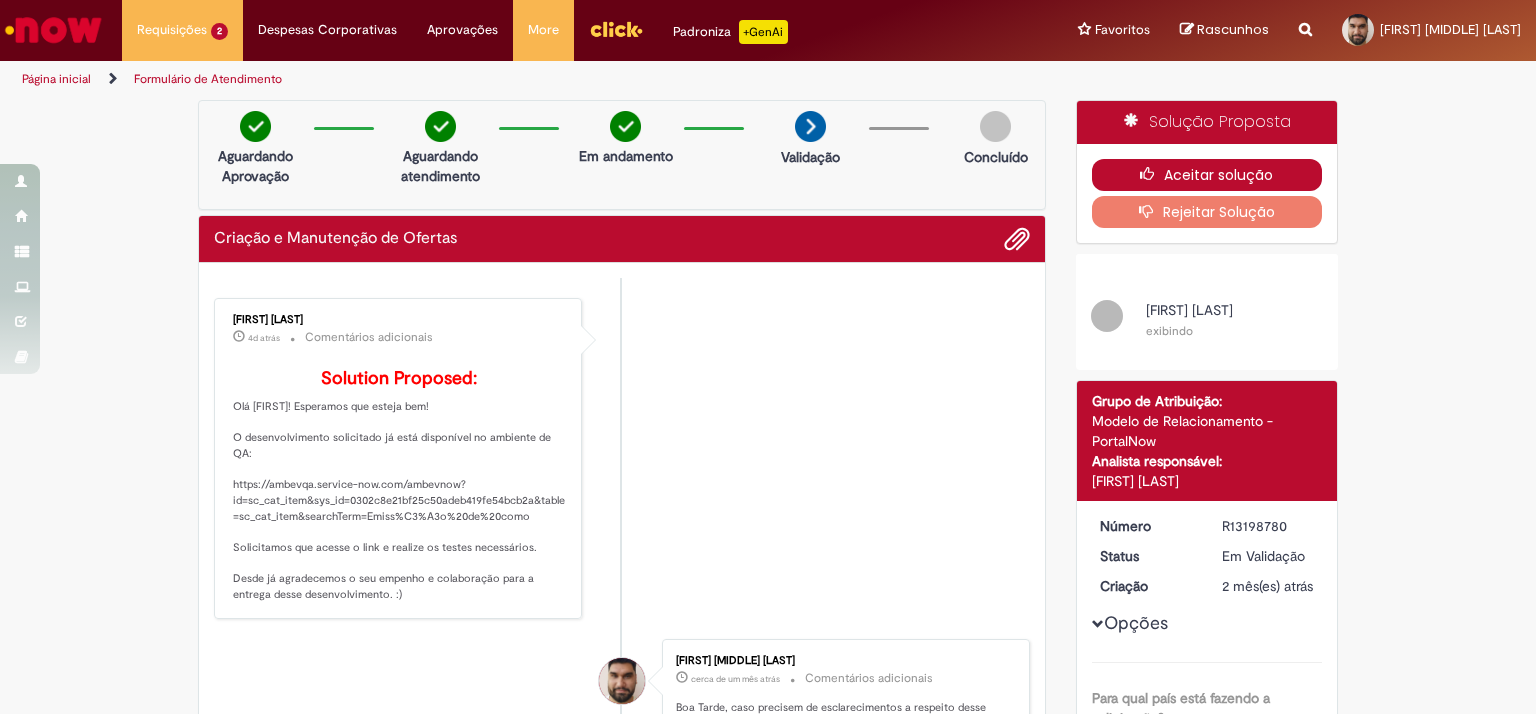 click on "Aceitar solução" at bounding box center [1207, 175] 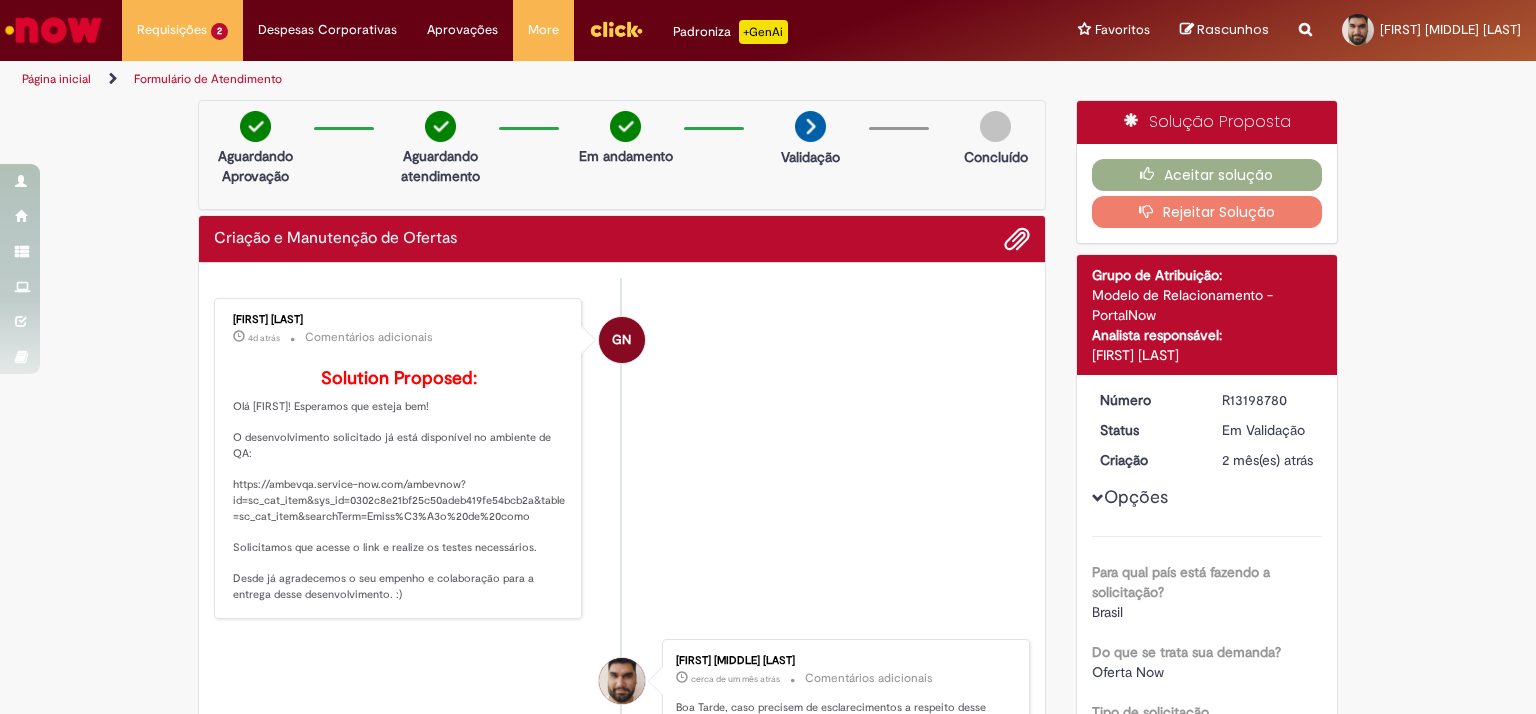 click on "GN
[FIRST] [LAST]
4d atrás 4 dias atrás     Comentários adicionais
Solution Proposed:
Olá [FIRST]! Esperamos que esteja bem!
O desenvolvimento solicitado já está disponível no ambiente de QA:
https://ambevqa.service-now.com/ambevnow?id=sc_cat_item&sys_id=0302c8e21bf25c50adeb419fe54bcb2a&table=sc_cat_item&searchTerm=Emiss%C3%A3o%20de%20como
Solicitamos que acesse o link e realize os testes necessários.
Desde já agradecemos o seu empenho e colaboração para a entrega desse desenvolvimento. :)" at bounding box center (622, 458) 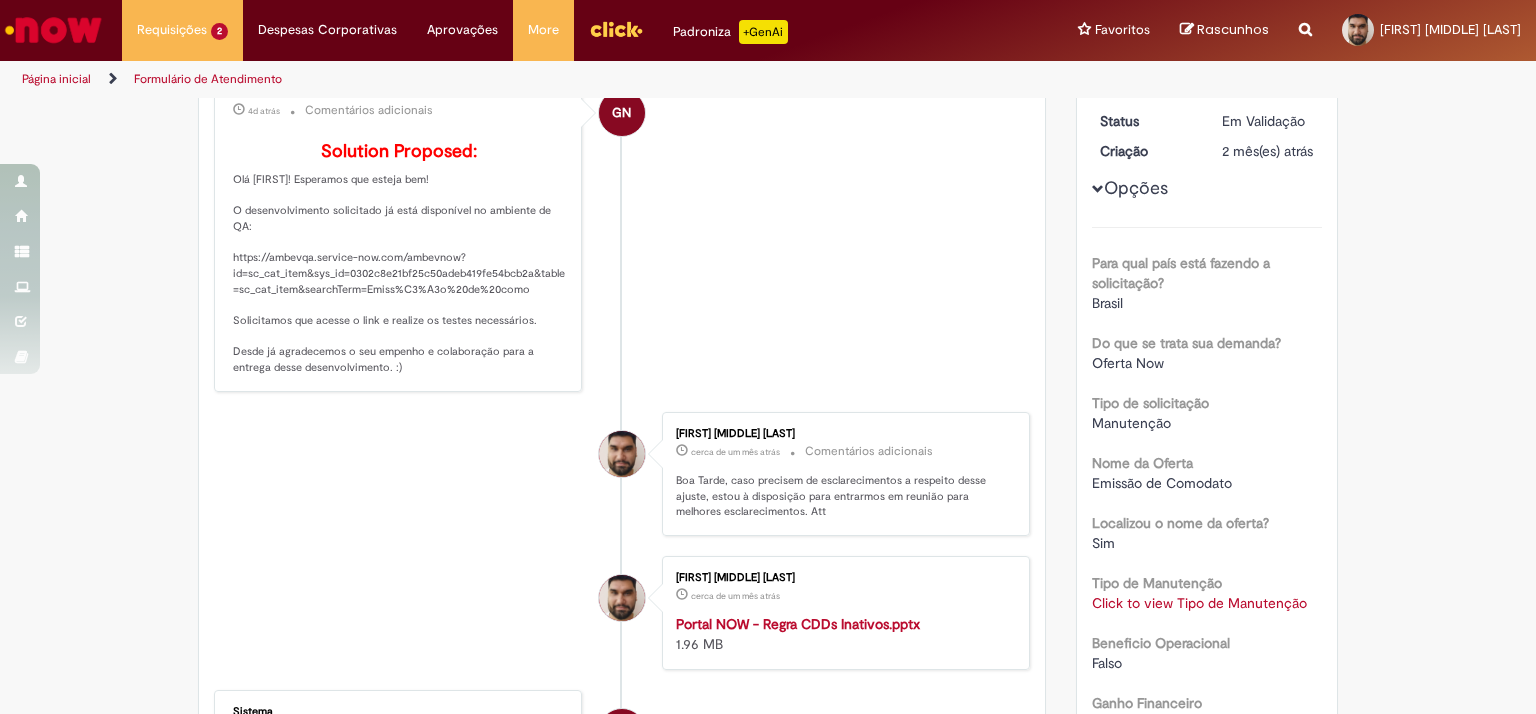 scroll, scrollTop: 200, scrollLeft: 0, axis: vertical 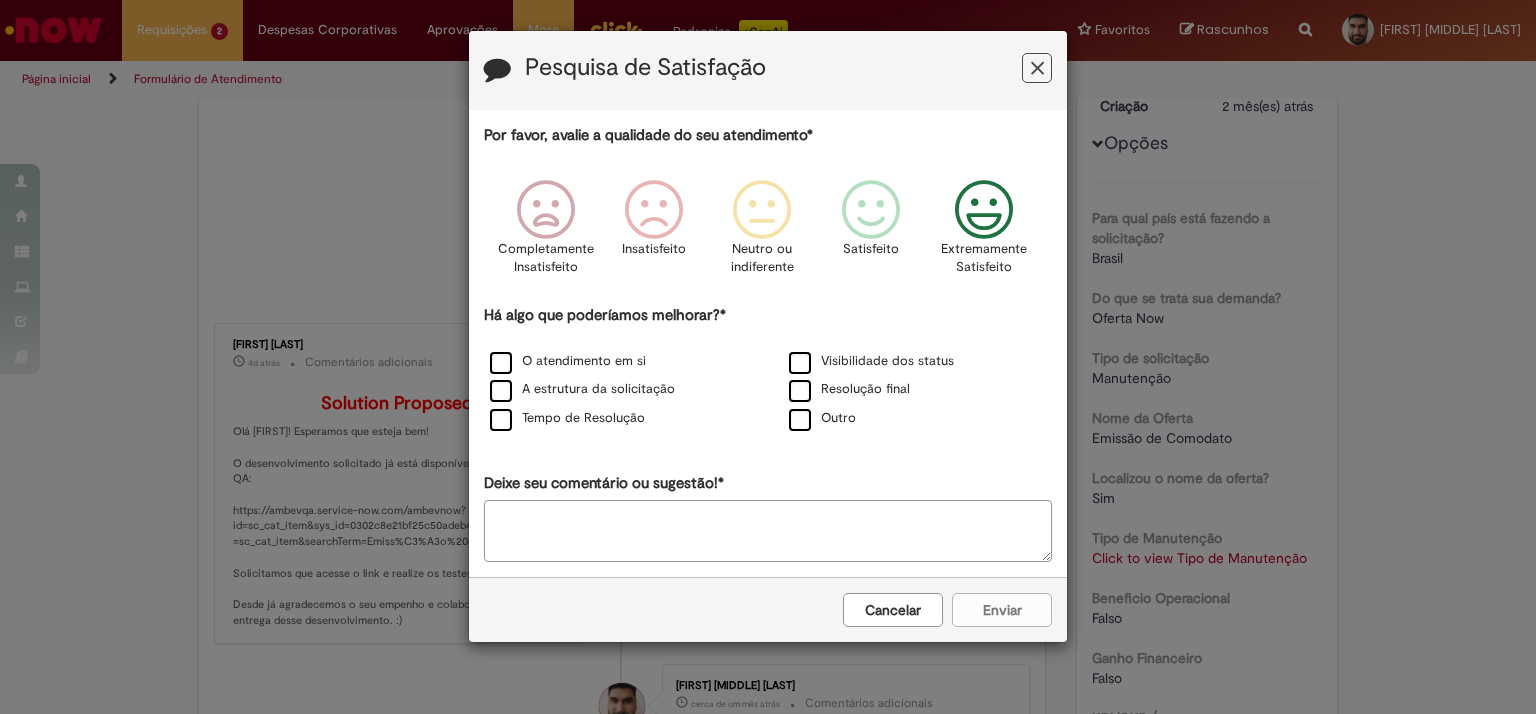 click at bounding box center (984, 210) 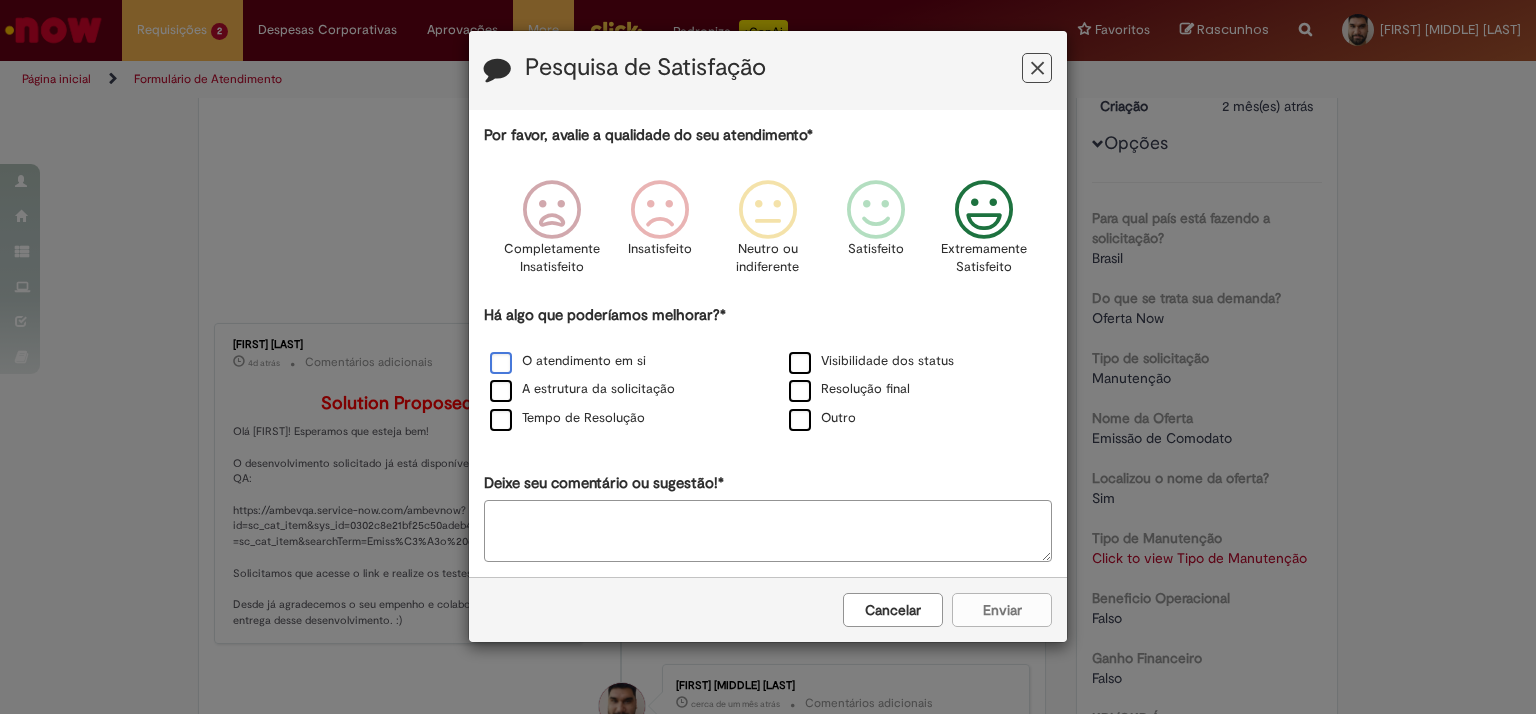 click on "O atendimento em si" at bounding box center [568, 361] 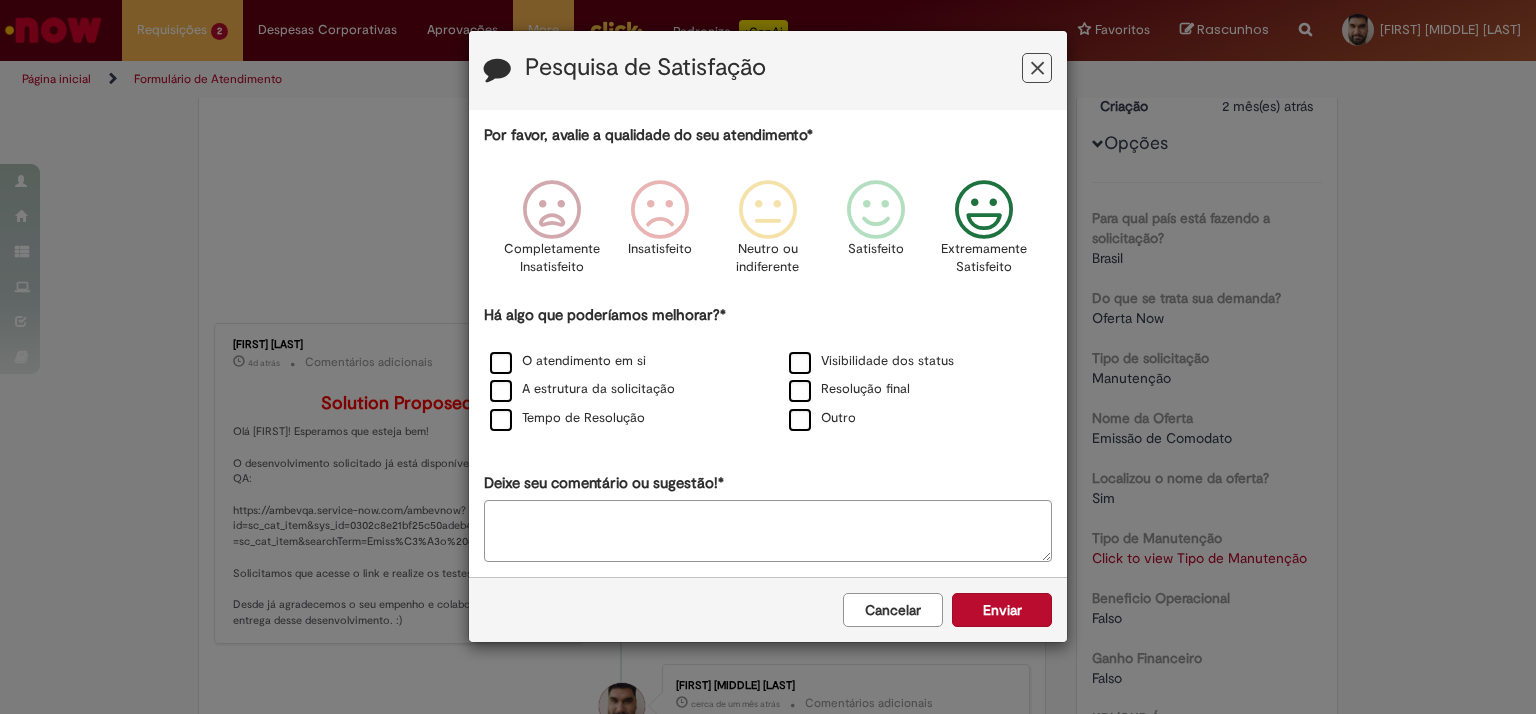 click on "Deixe seu comentário ou sugestão!*" at bounding box center [768, 531] 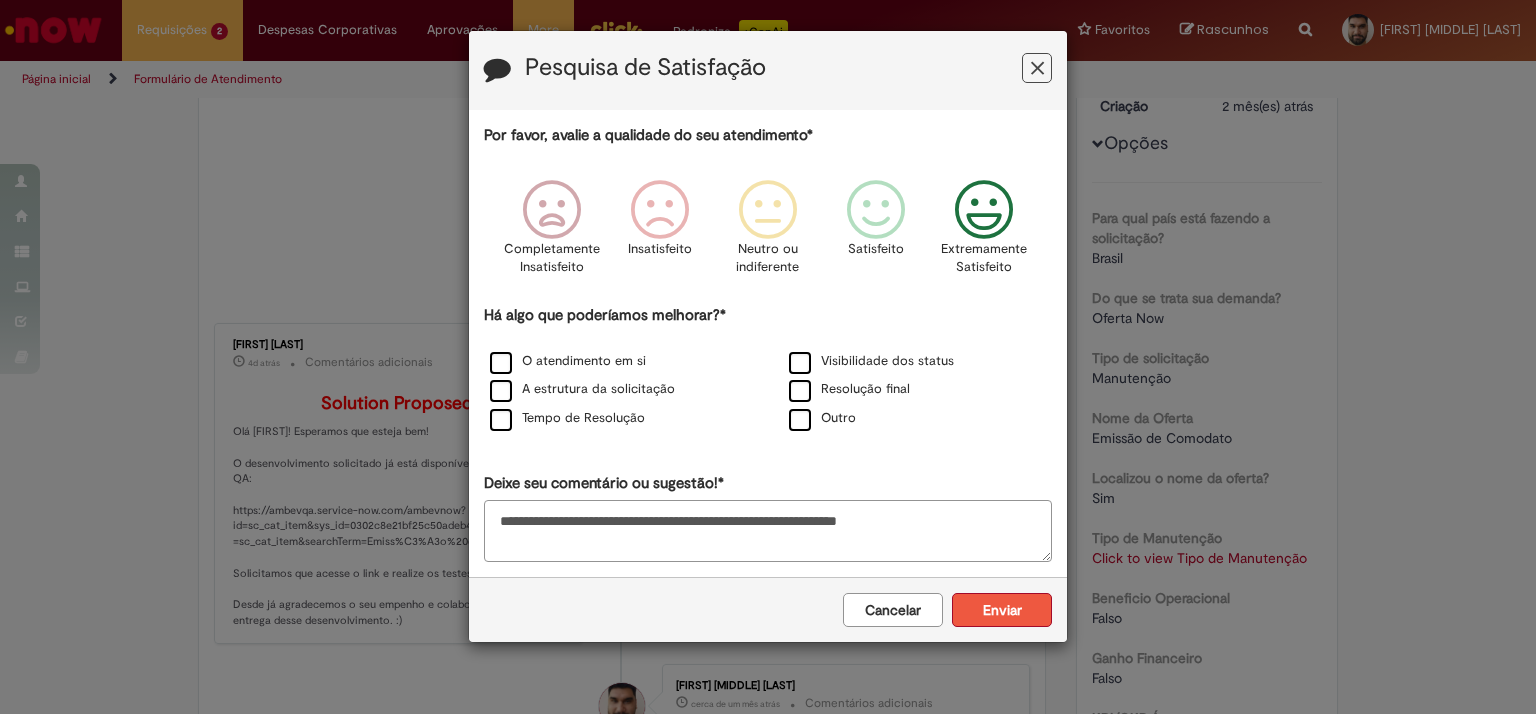 type on "**********" 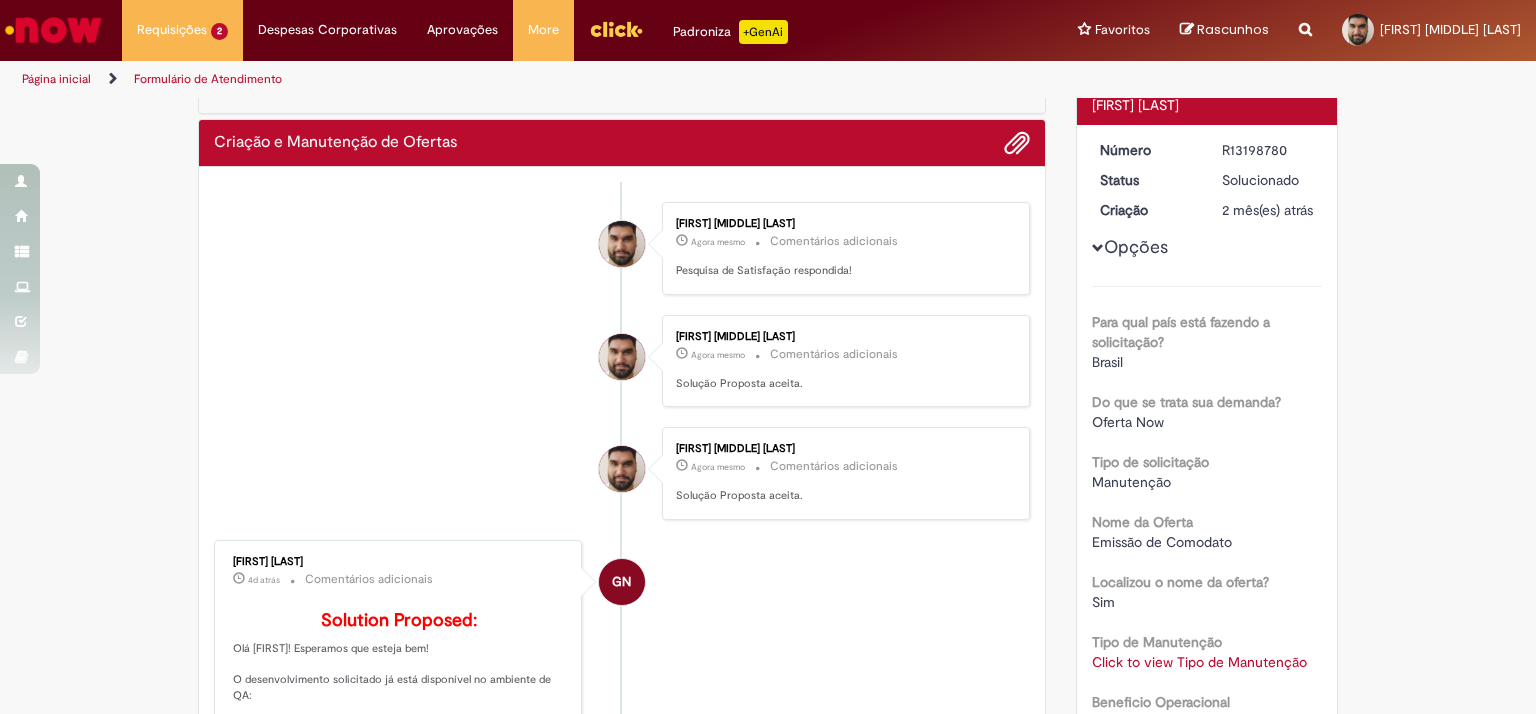 scroll, scrollTop: 0, scrollLeft: 0, axis: both 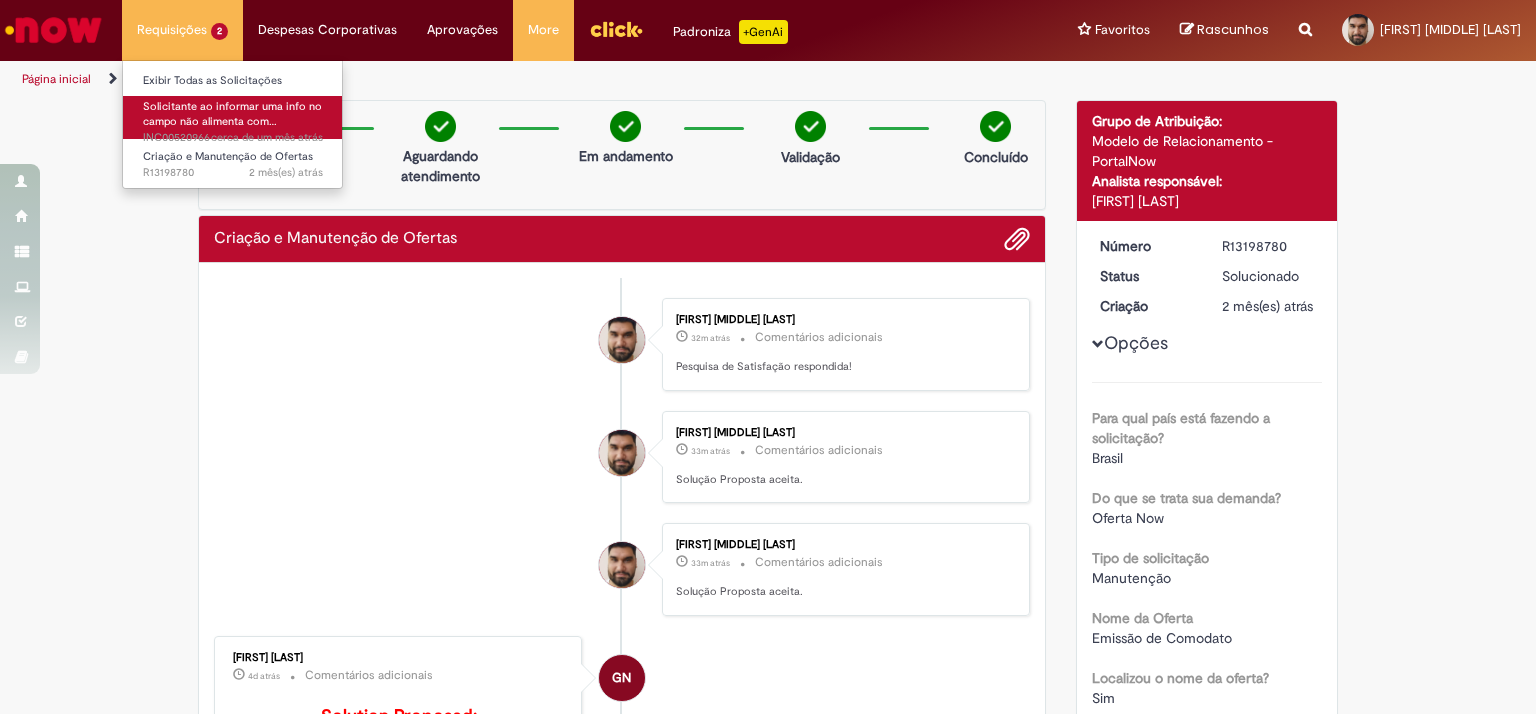 click on "Solicitante ao informar uma info no campo não alimenta com…" at bounding box center (232, 114) 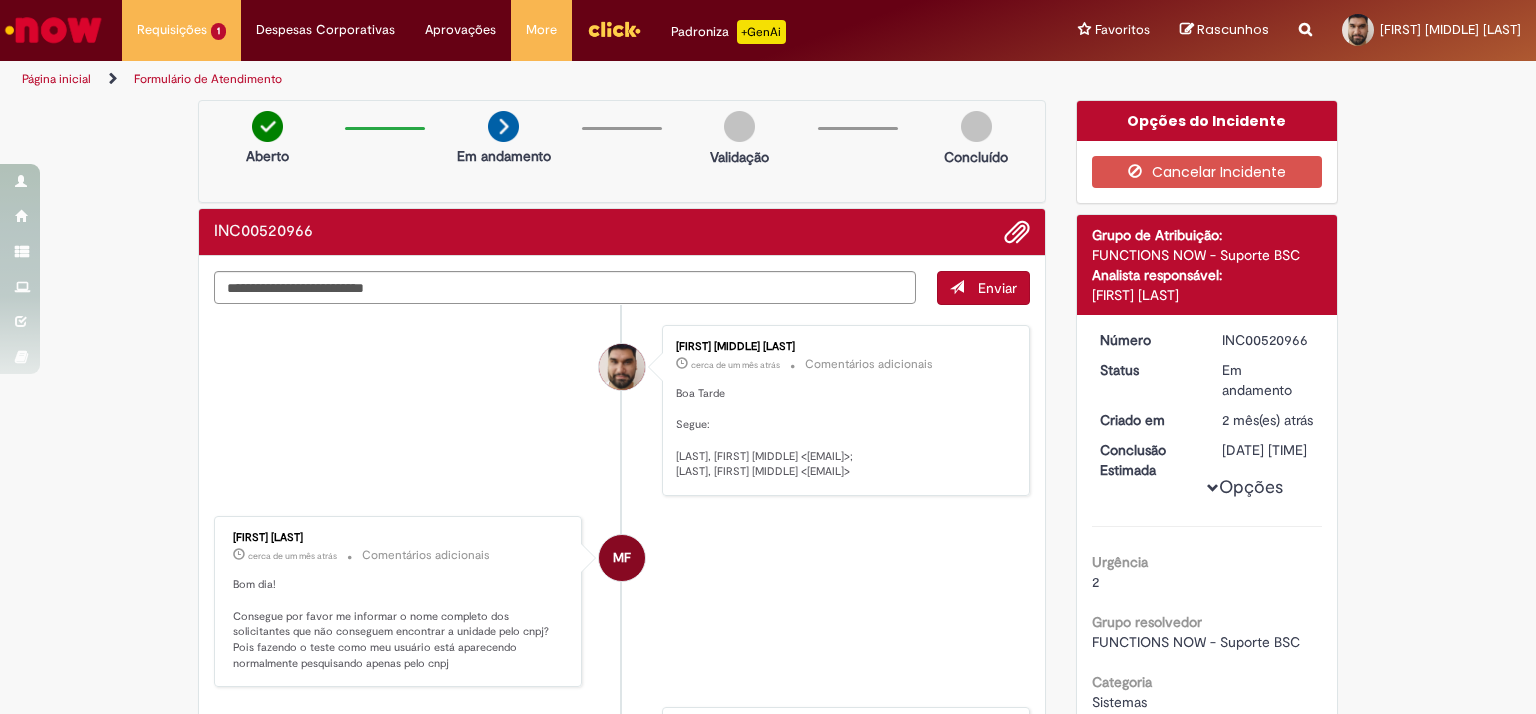 click on "[FIRST] [LAST]" at bounding box center [1207, 295] 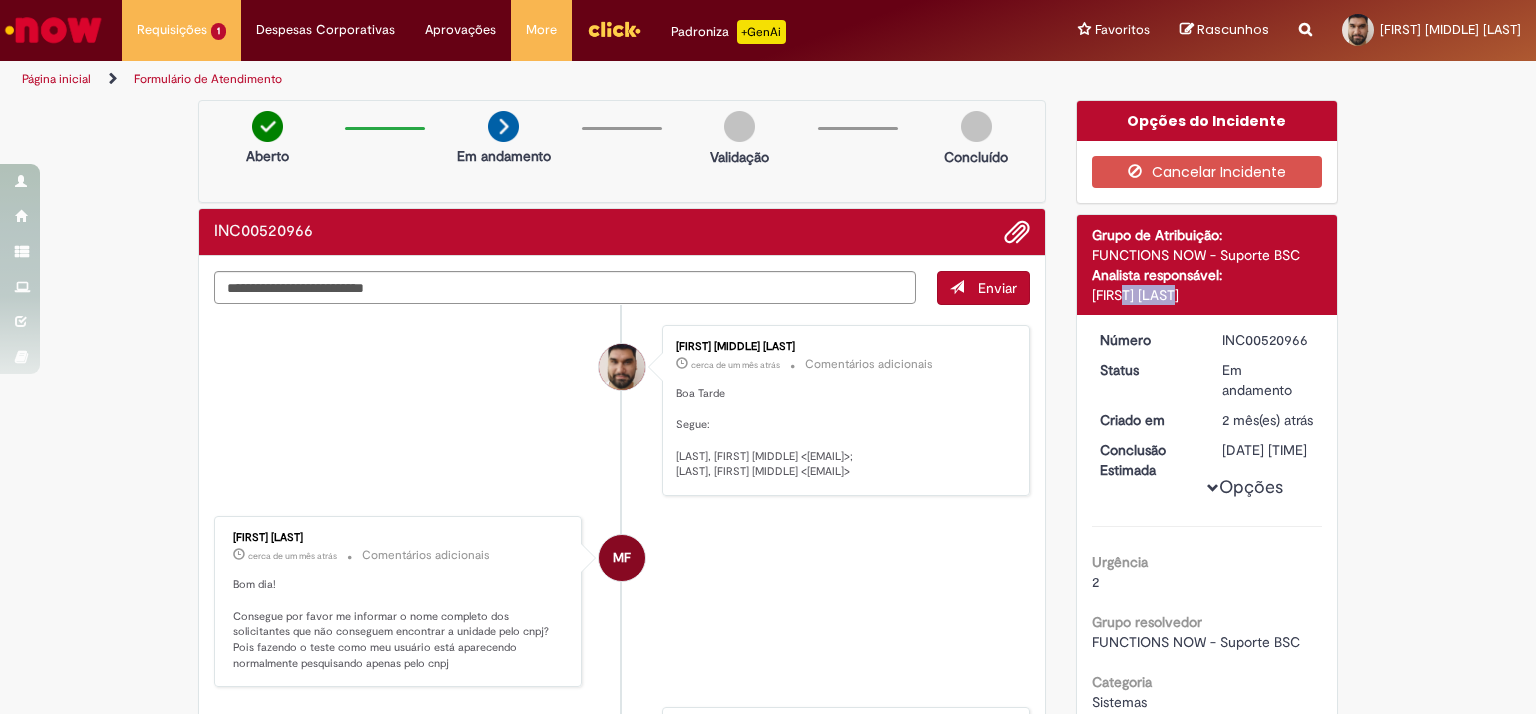 click on "[FIRST] [LAST]" at bounding box center [1207, 295] 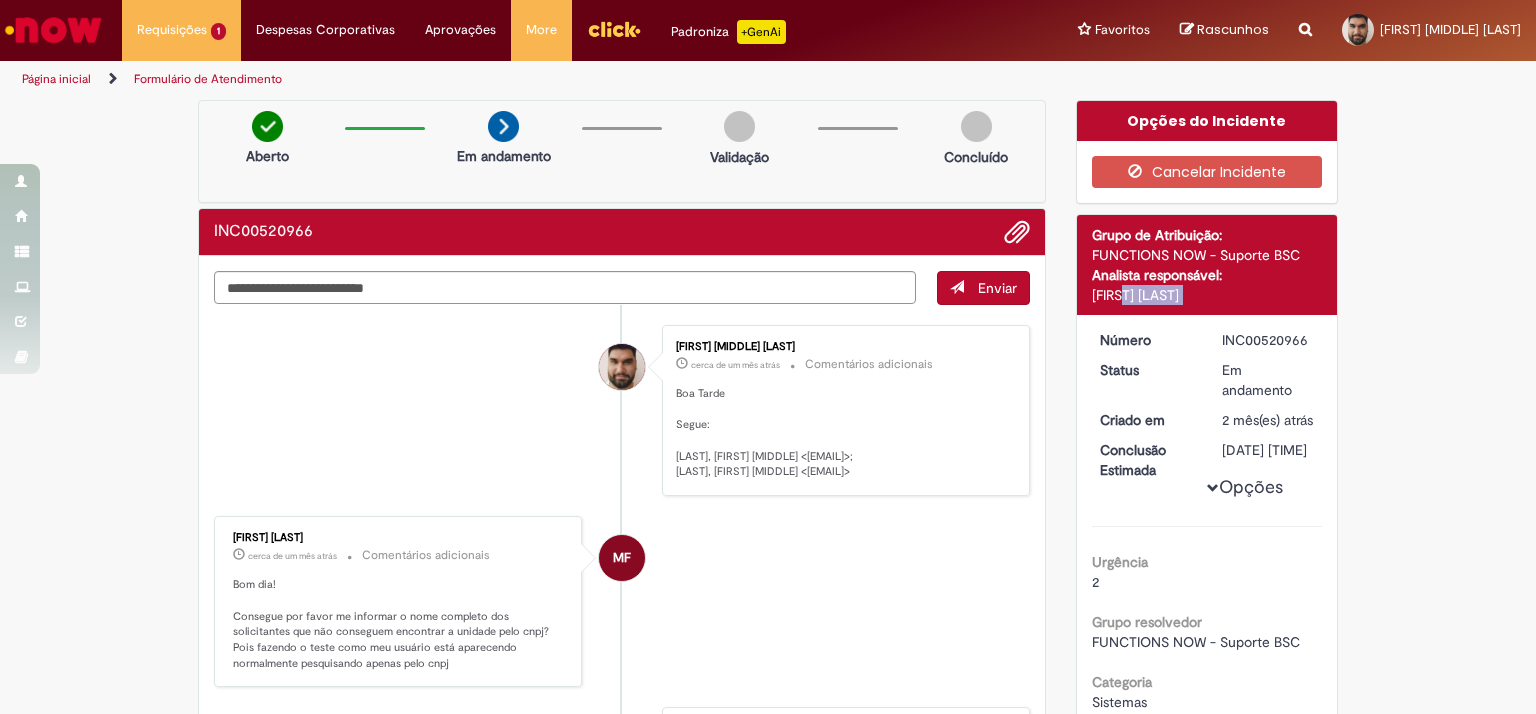 click on "[FIRST] [LAST]" at bounding box center [1207, 295] 